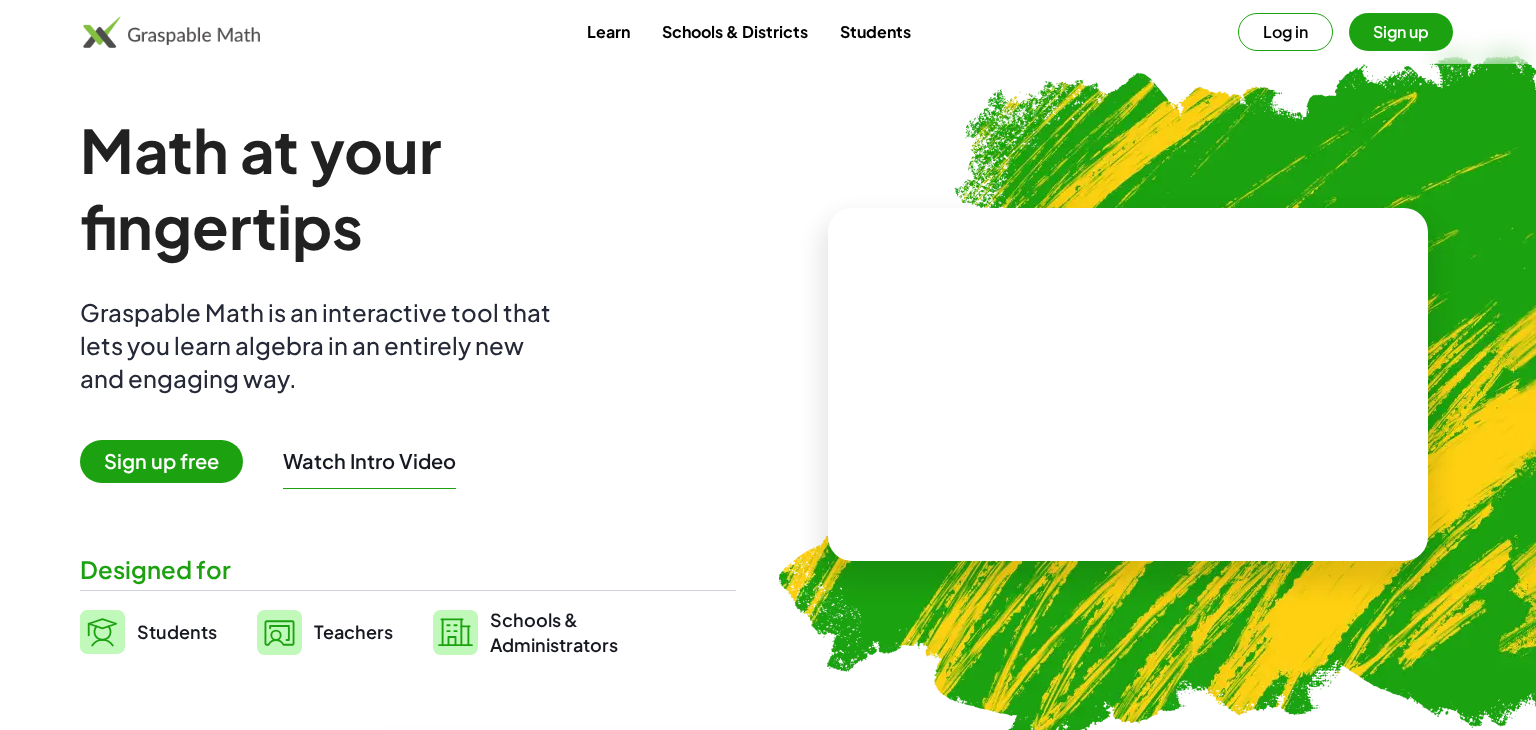 scroll, scrollTop: 0, scrollLeft: 0, axis: both 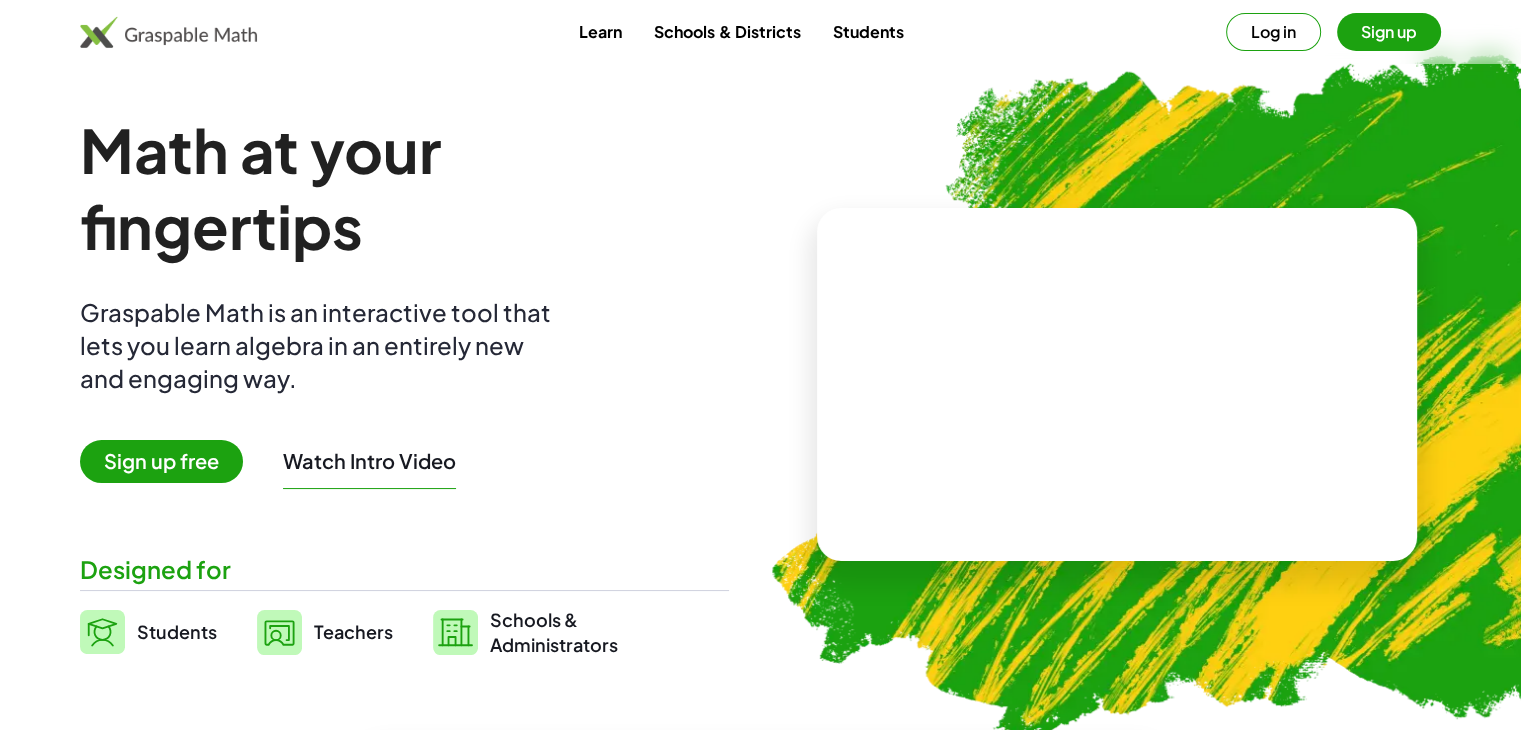 click on "Sign up" at bounding box center (1389, 32) 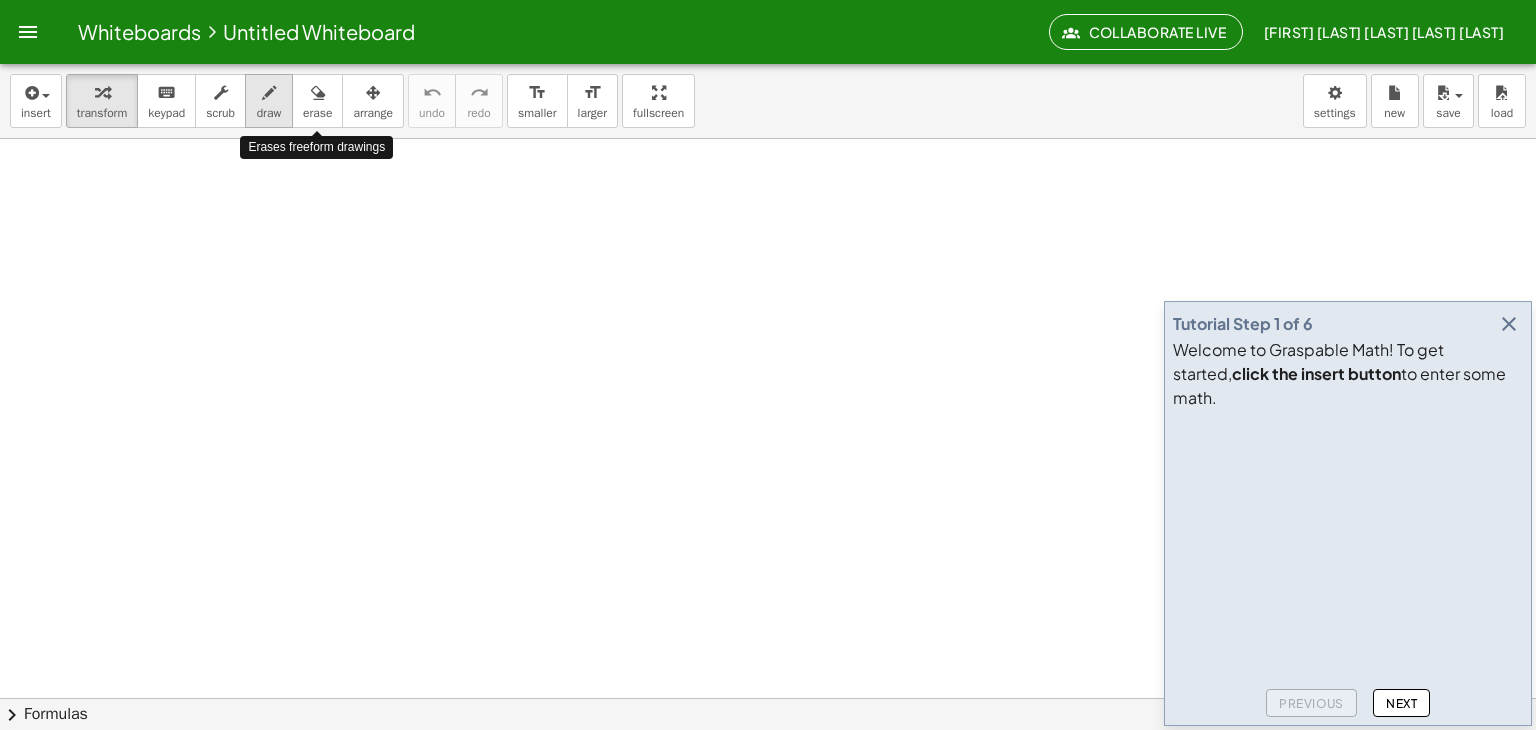 click at bounding box center (269, 93) 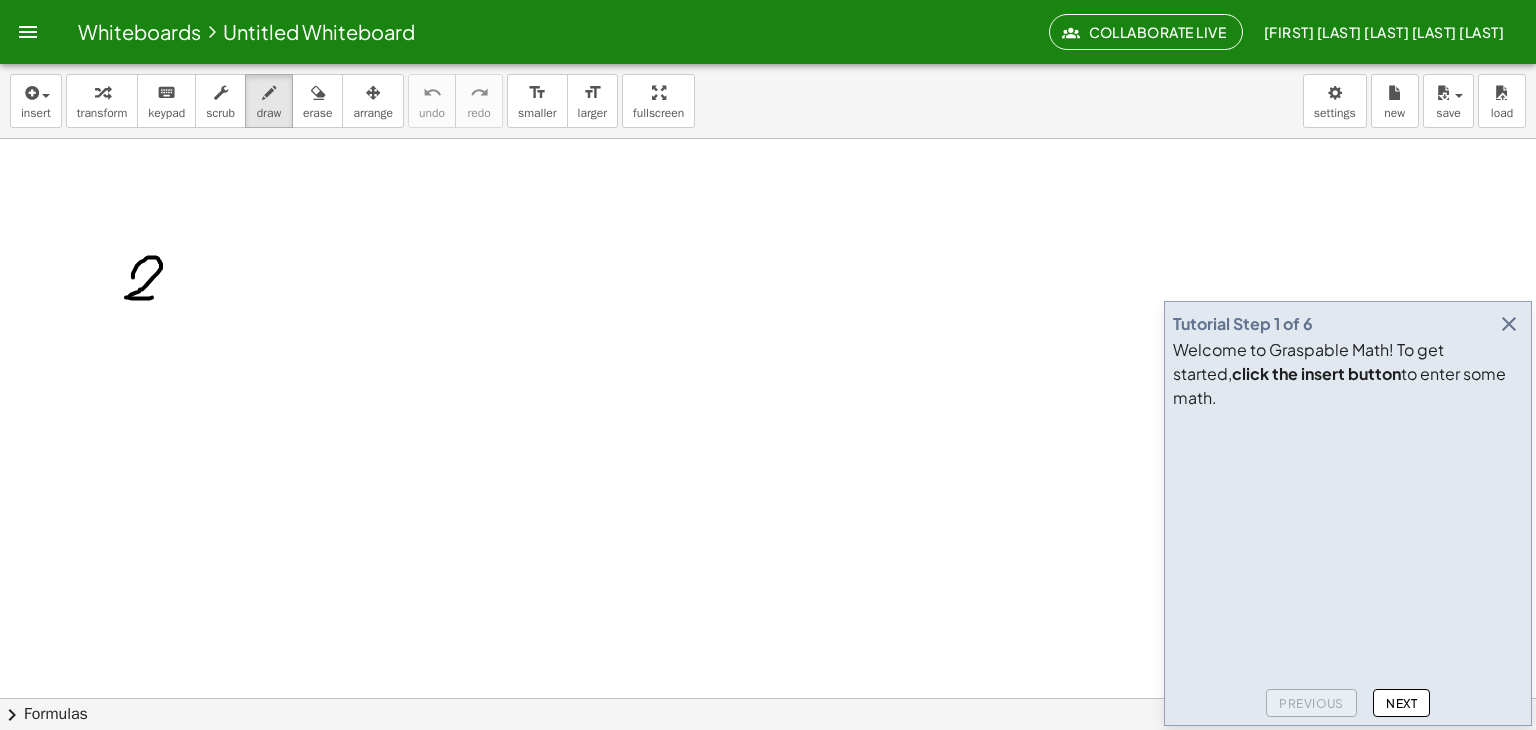 drag, startPoint x: 133, startPoint y: 277, endPoint x: 157, endPoint y: 296, distance: 30.610456 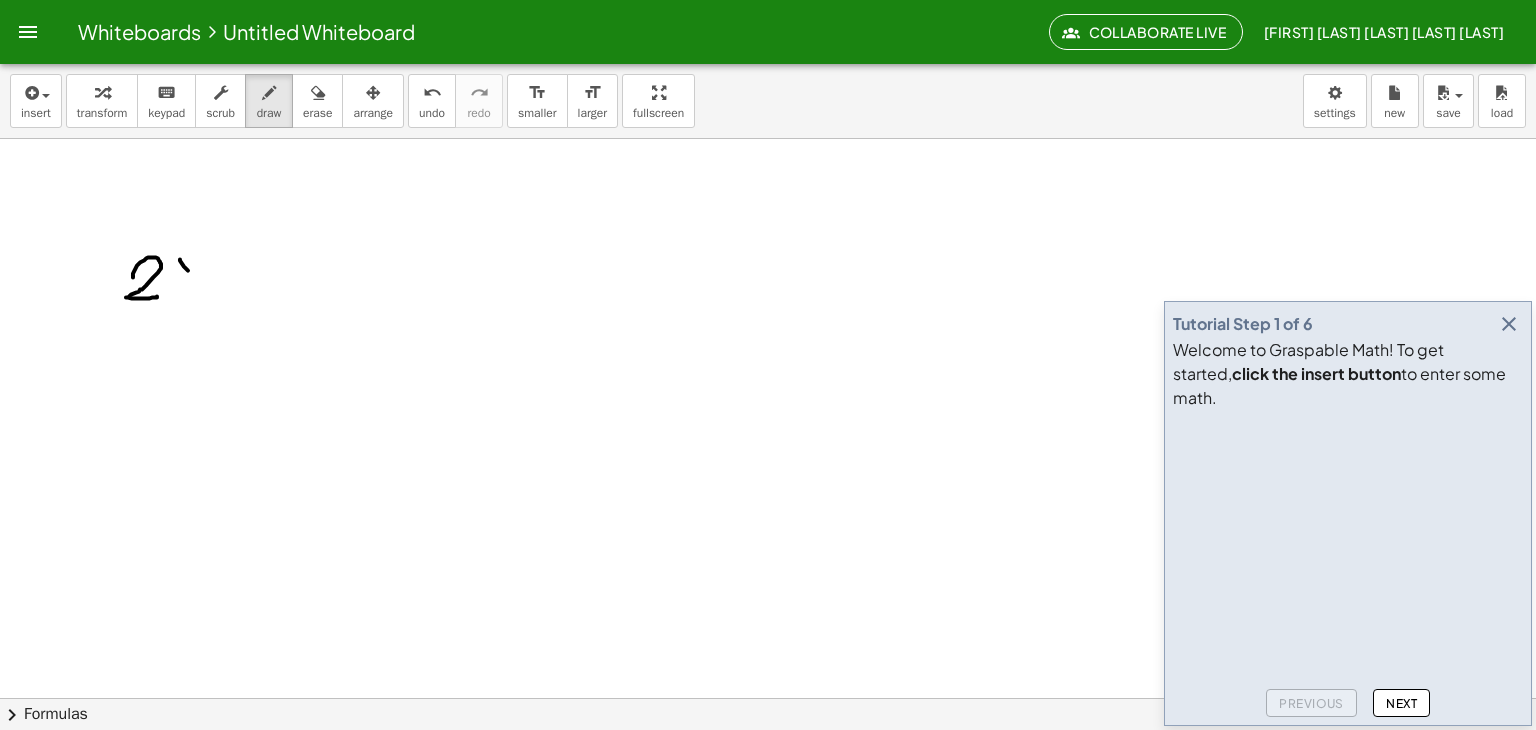 drag, startPoint x: 180, startPoint y: 259, endPoint x: 240, endPoint y: 305, distance: 75.60423 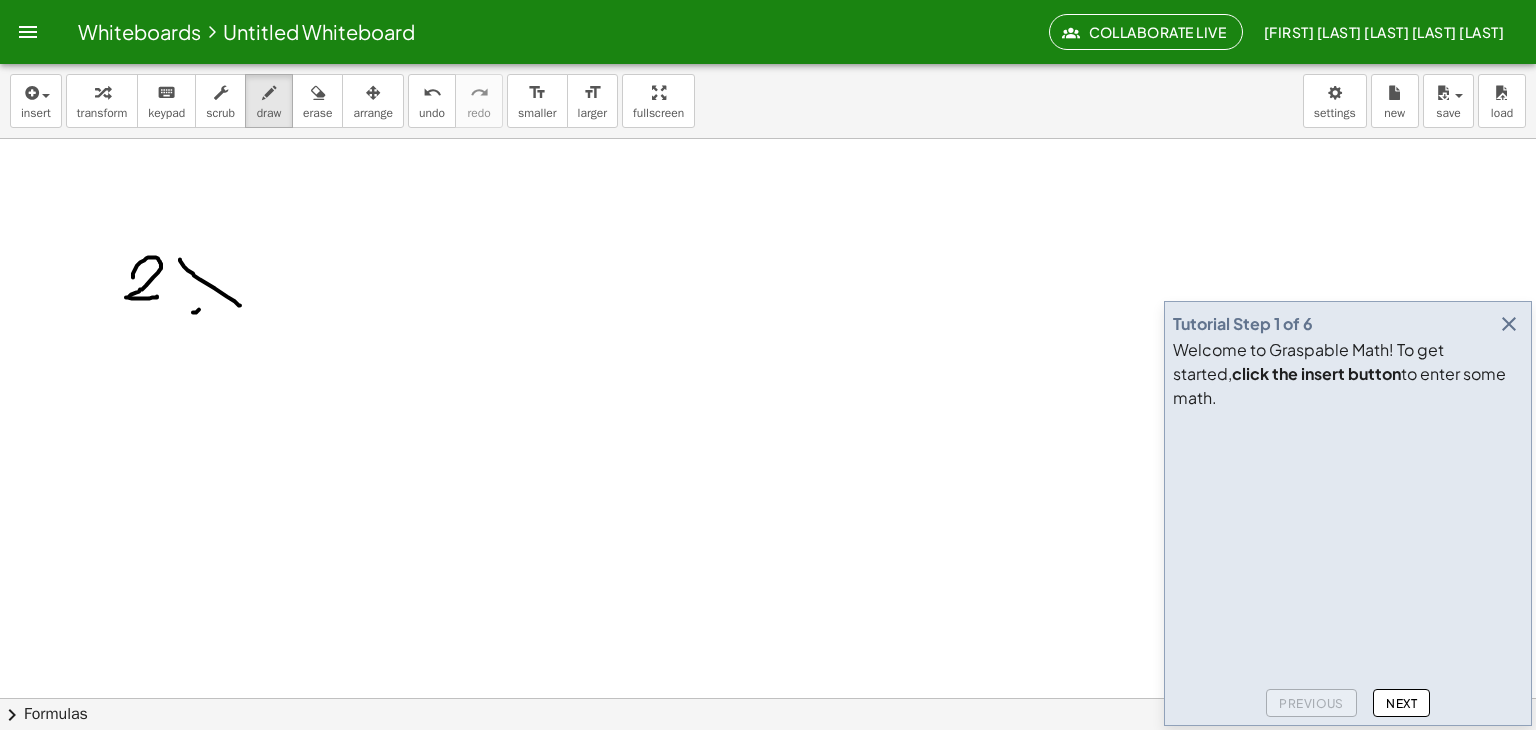 drag, startPoint x: 193, startPoint y: 312, endPoint x: 236, endPoint y: 264, distance: 64.44377 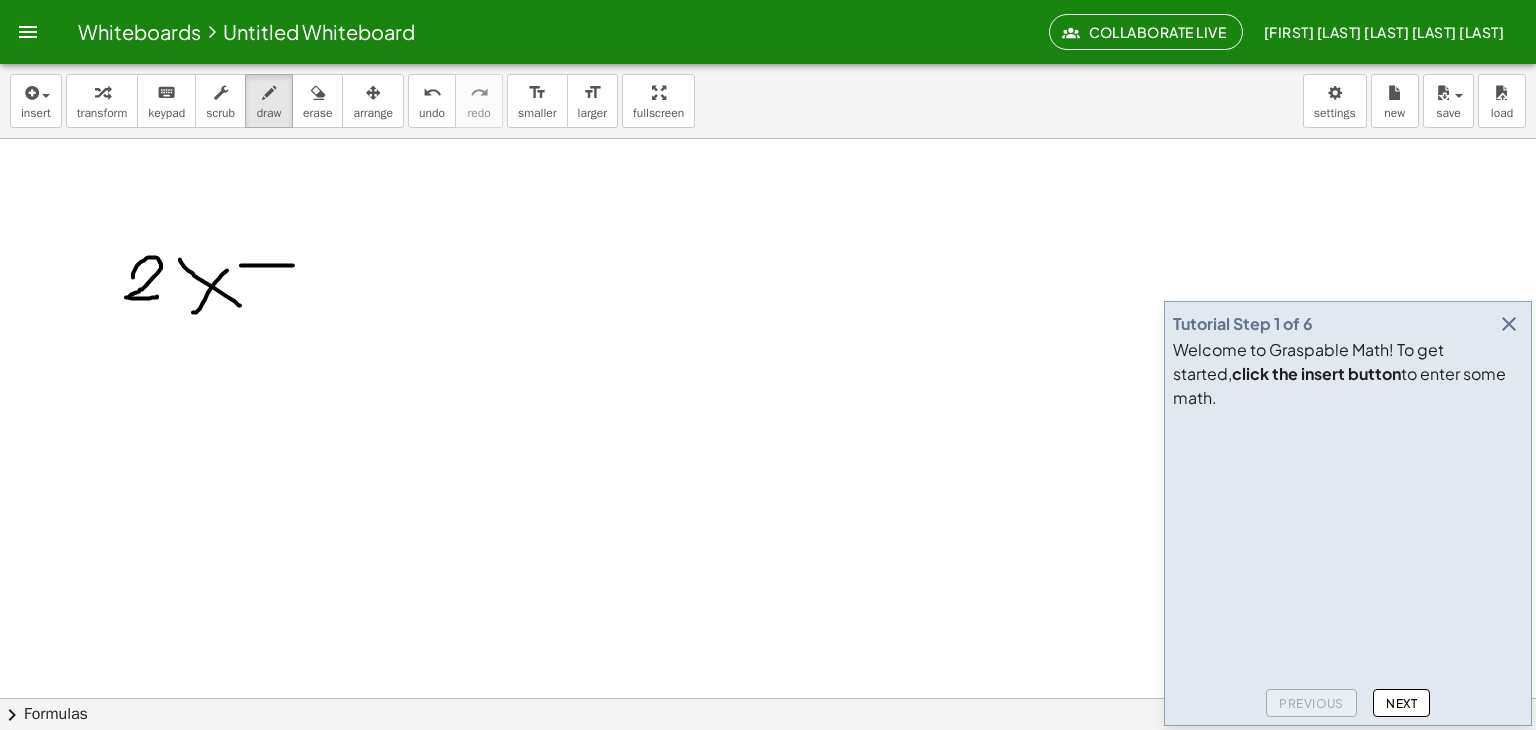 drag, startPoint x: 248, startPoint y: 265, endPoint x: 326, endPoint y: 221, distance: 89.55445 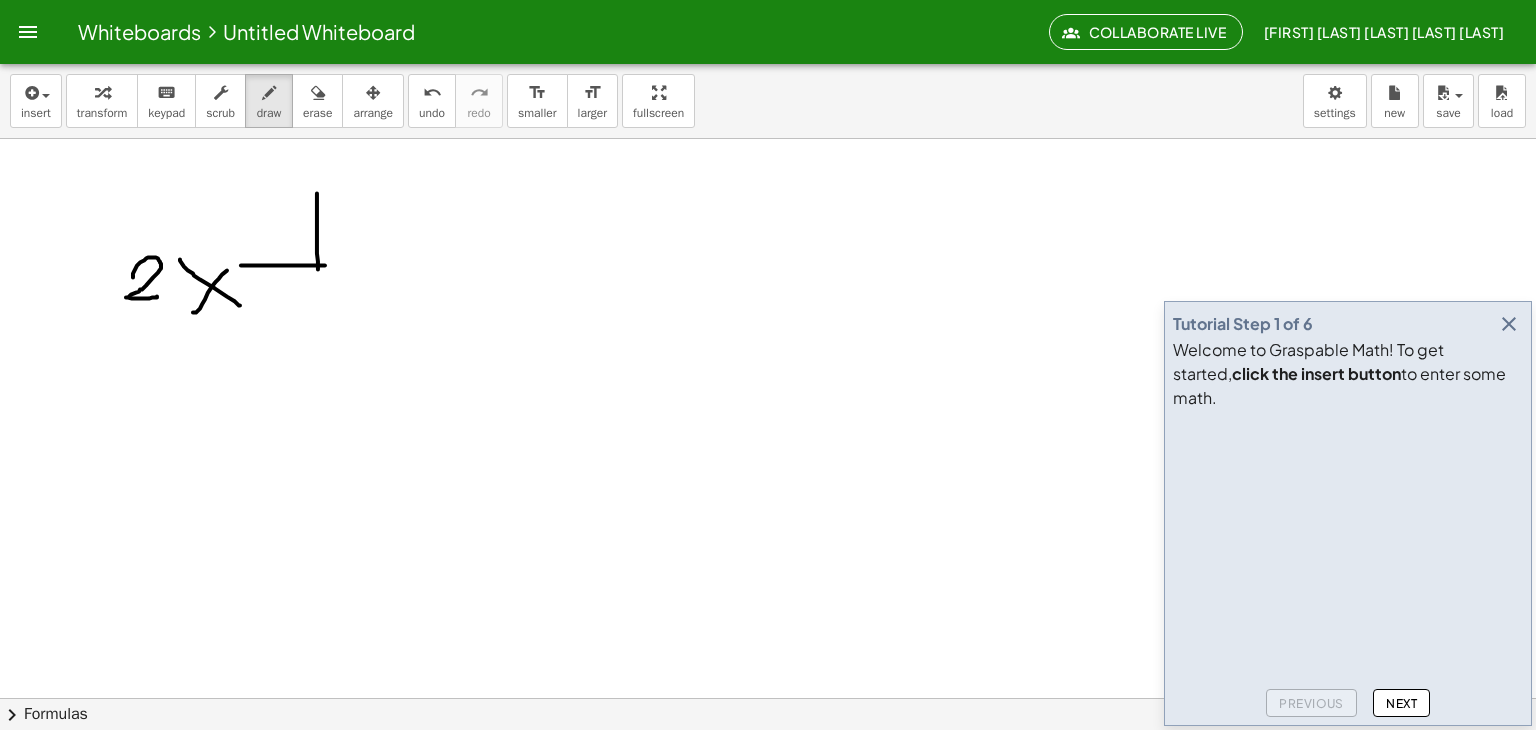 drag, startPoint x: 317, startPoint y: 193, endPoint x: 319, endPoint y: 284, distance: 91.02197 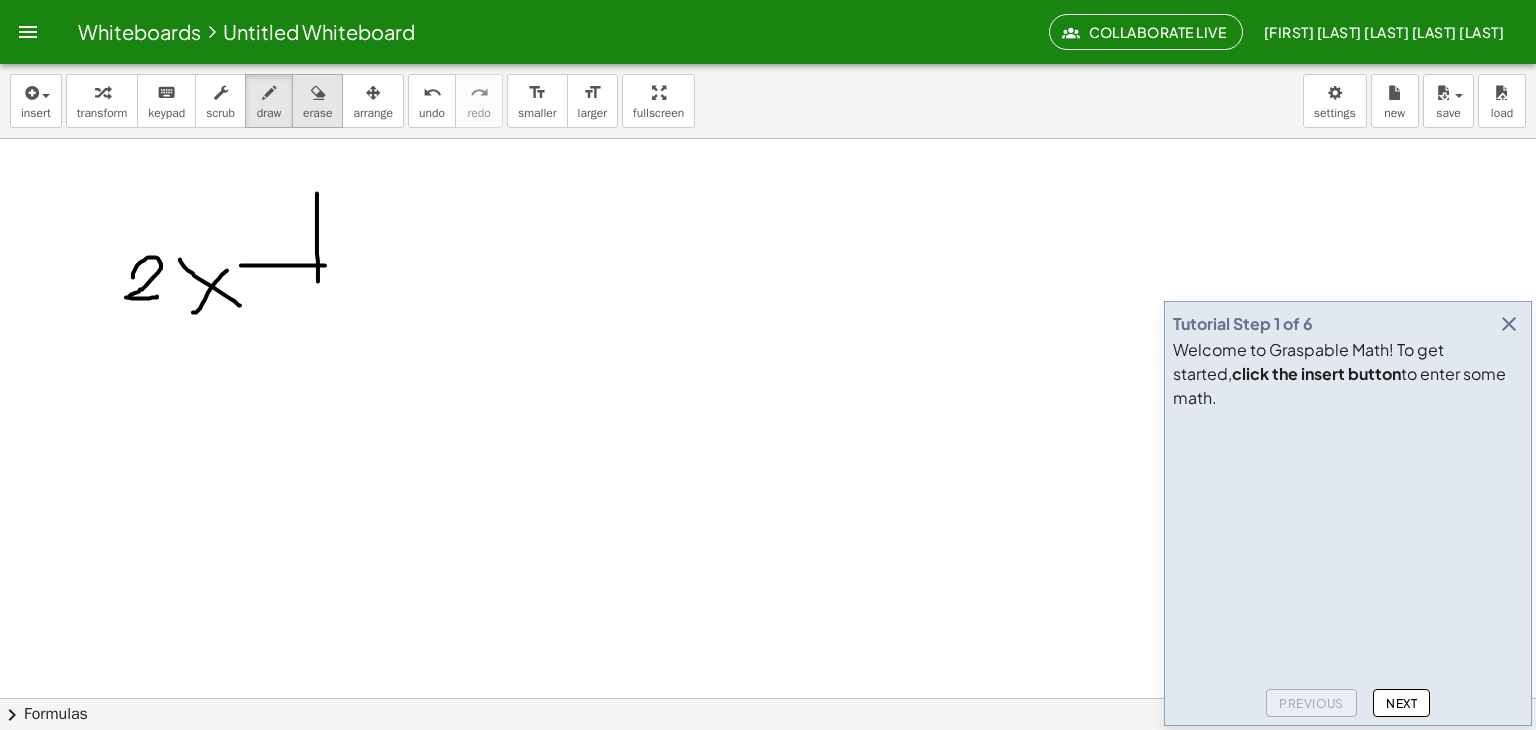 click on "erase" at bounding box center (317, 113) 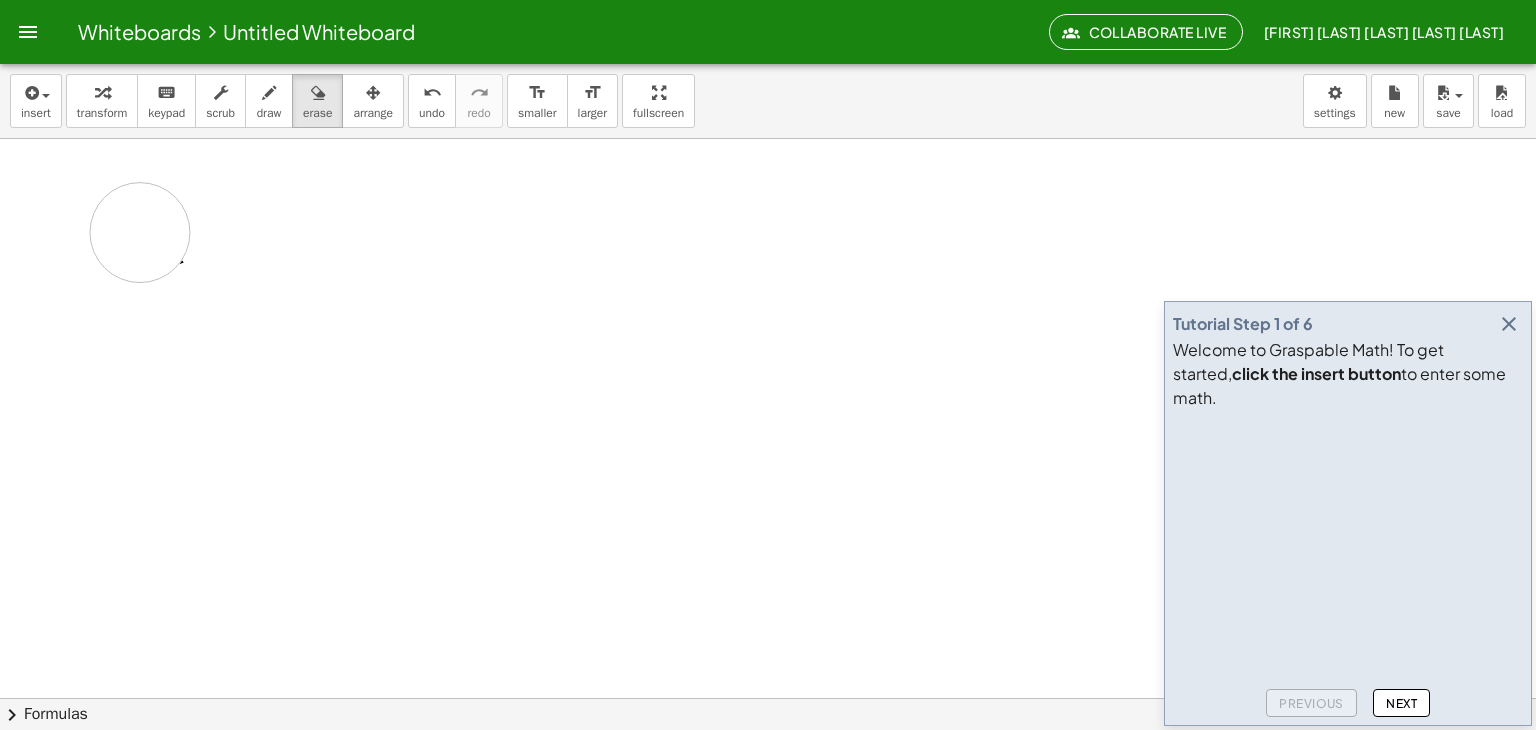 drag, startPoint x: 327, startPoint y: 215, endPoint x: 147, endPoint y: 238, distance: 181.4635 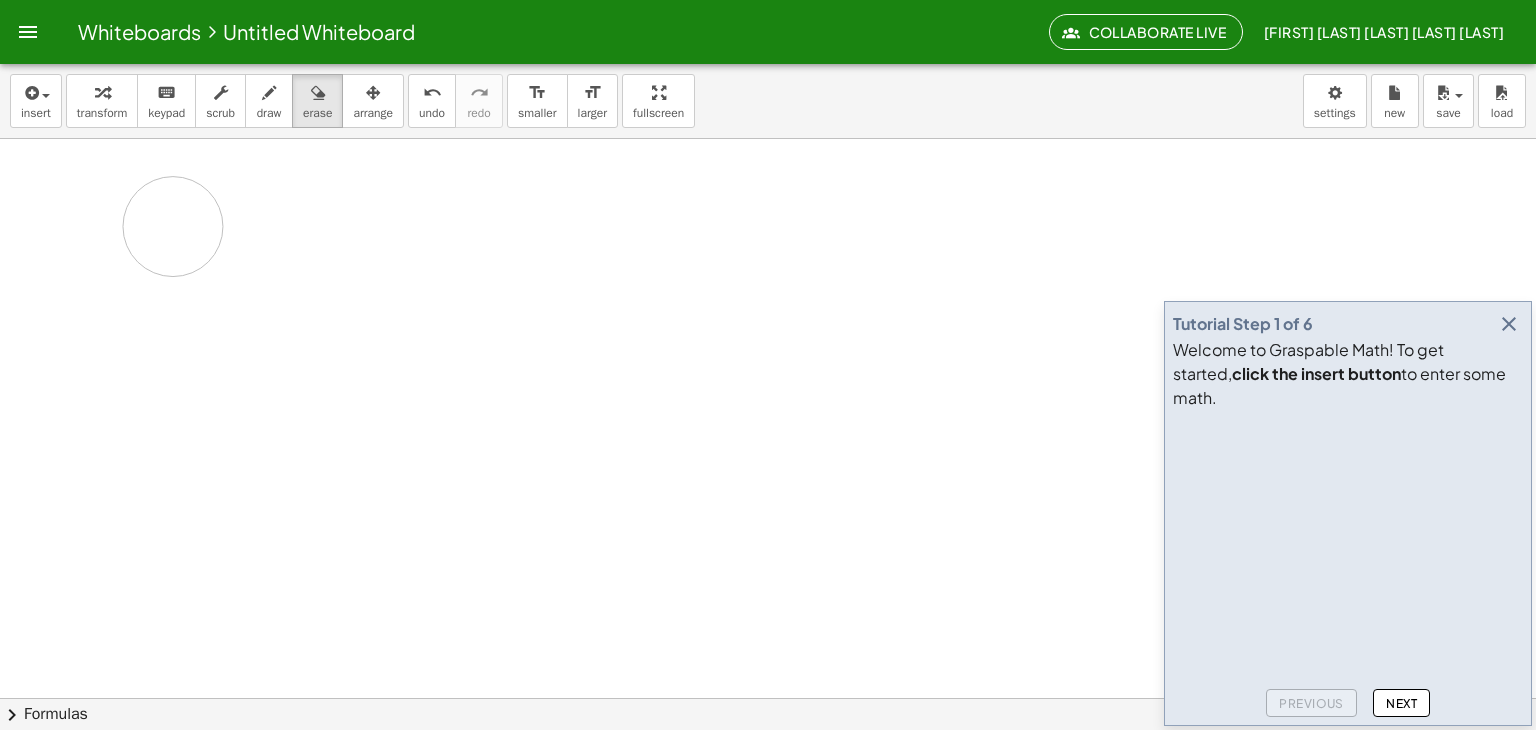 drag, startPoint x: 173, startPoint y: 226, endPoint x: 184, endPoint y: 232, distance: 12.529964 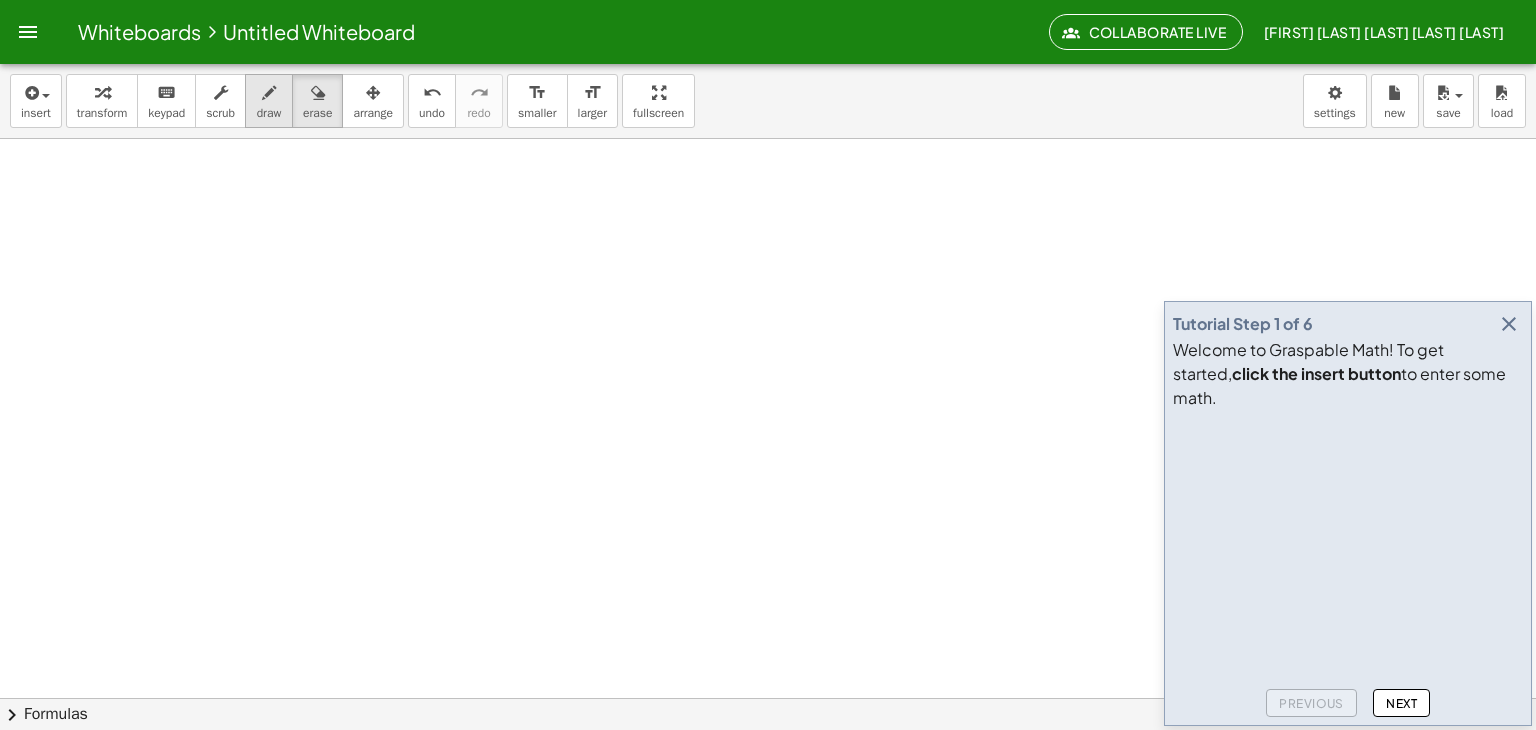 click at bounding box center (269, 93) 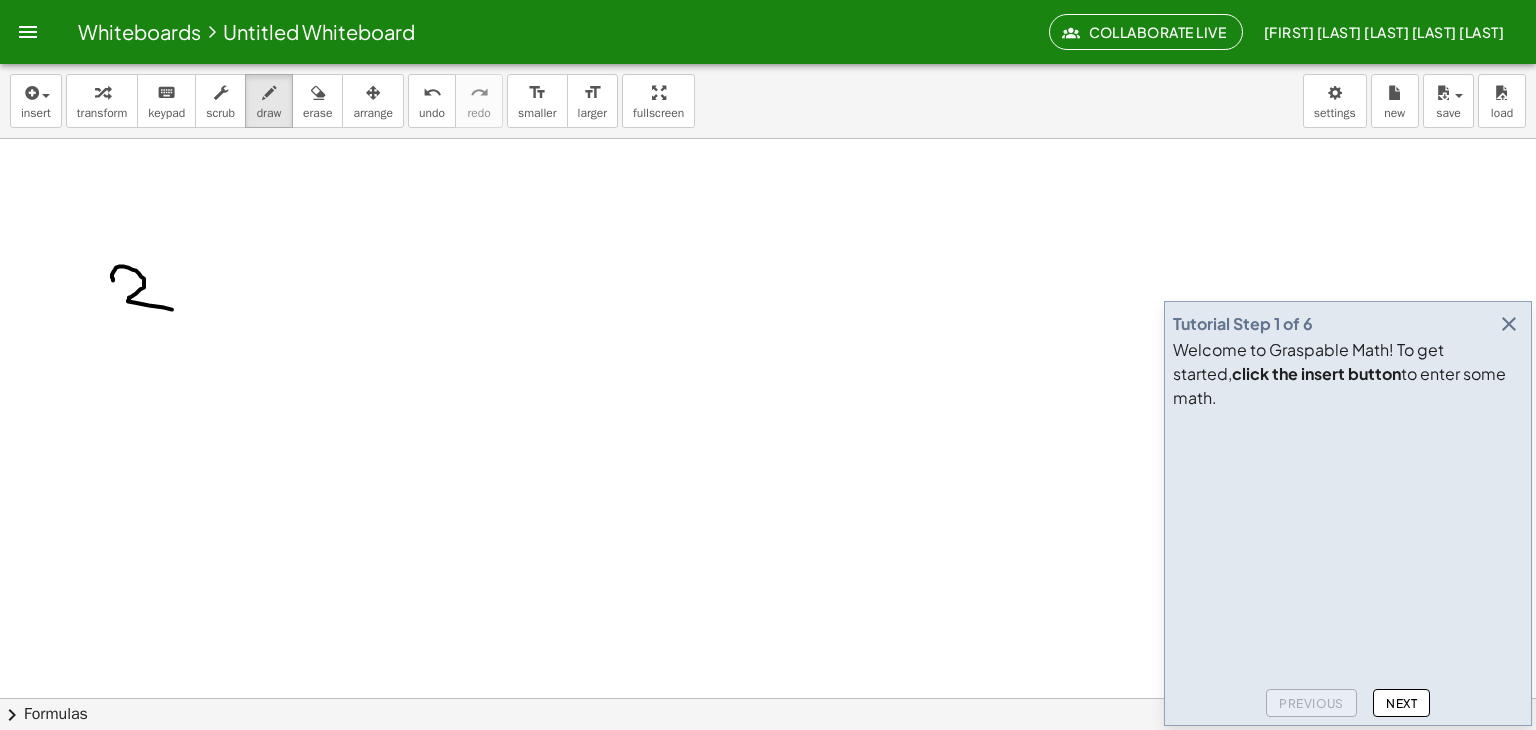 drag, startPoint x: 113, startPoint y: 280, endPoint x: 176, endPoint y: 309, distance: 69.354164 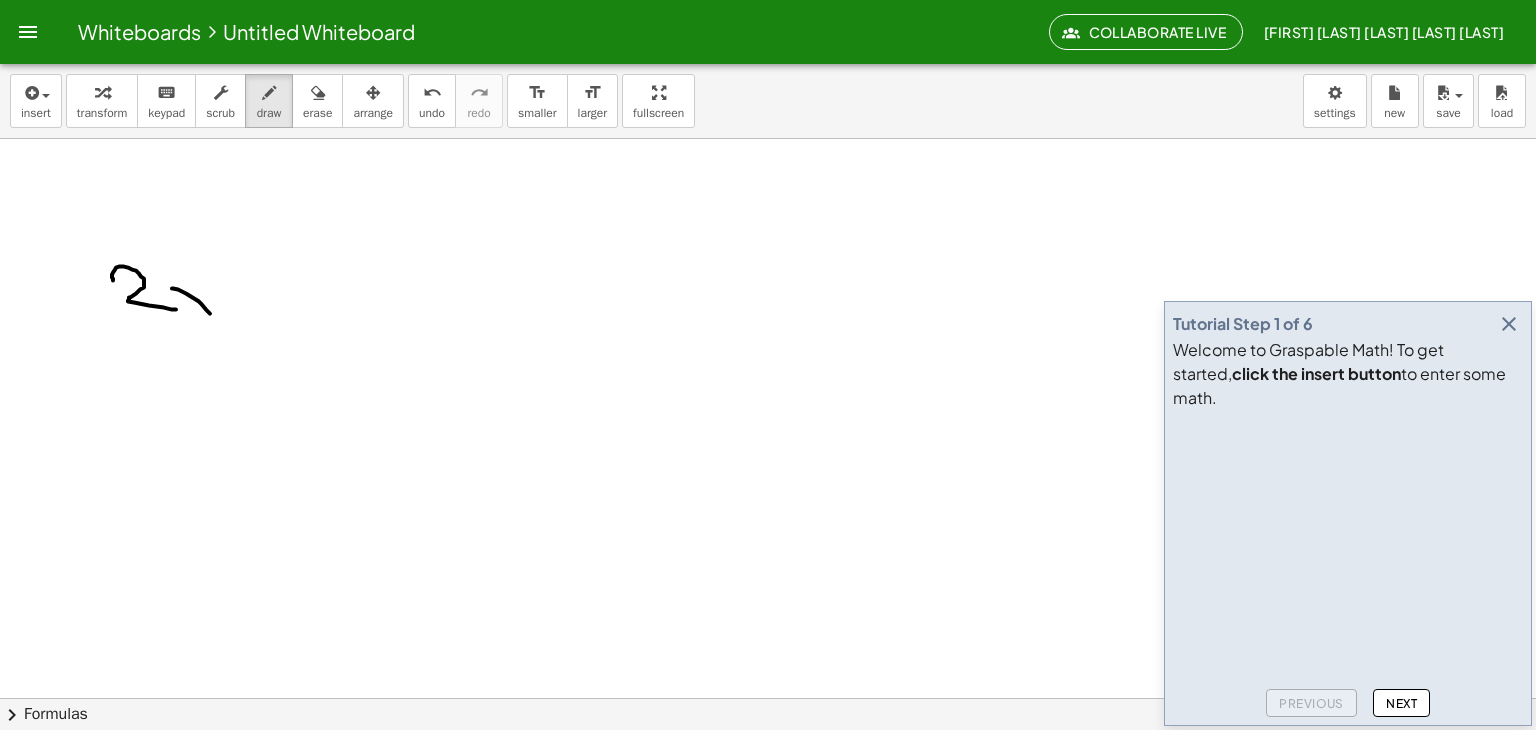 drag, startPoint x: 172, startPoint y: 288, endPoint x: 211, endPoint y: 314, distance: 46.872166 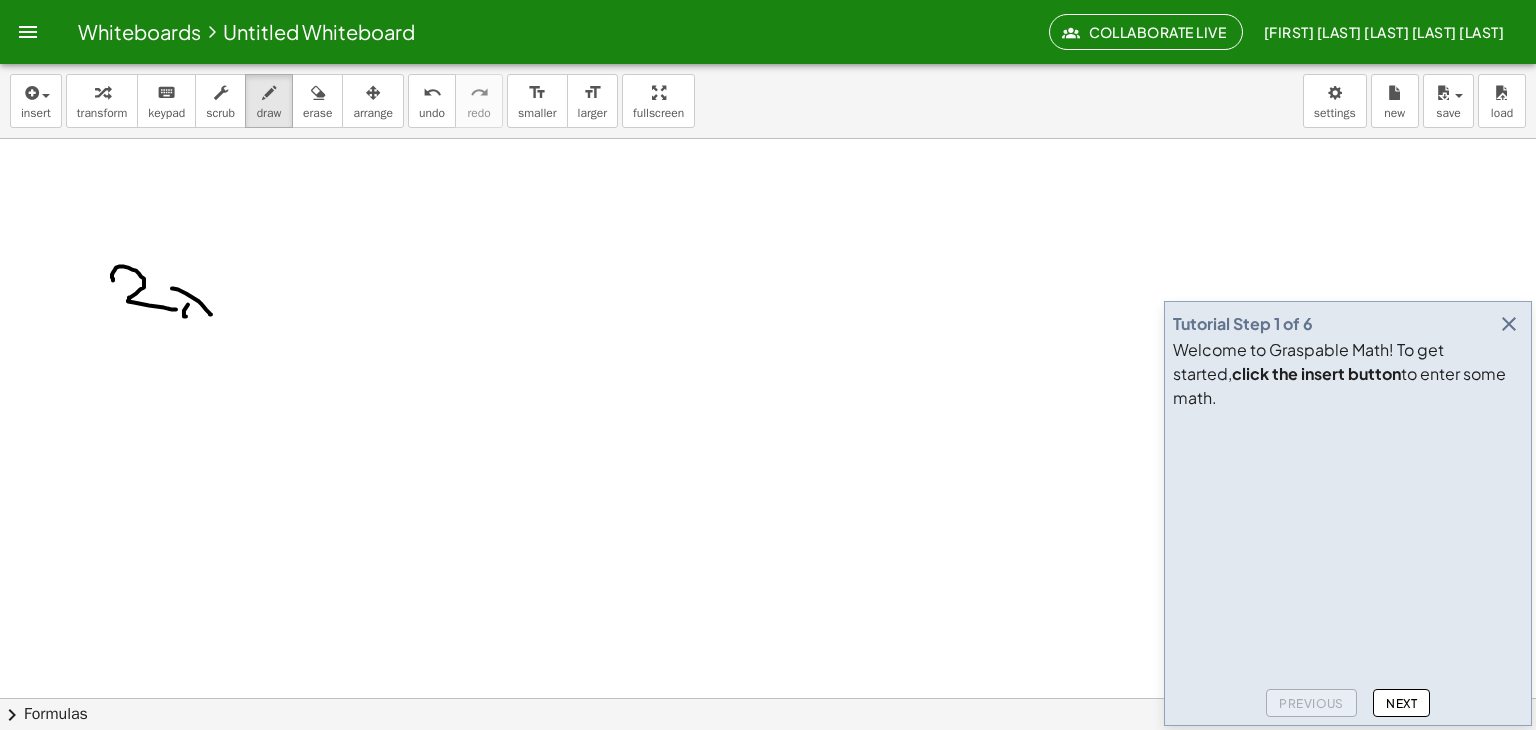 drag, startPoint x: 186, startPoint y: 316, endPoint x: 208, endPoint y: 277, distance: 44.777225 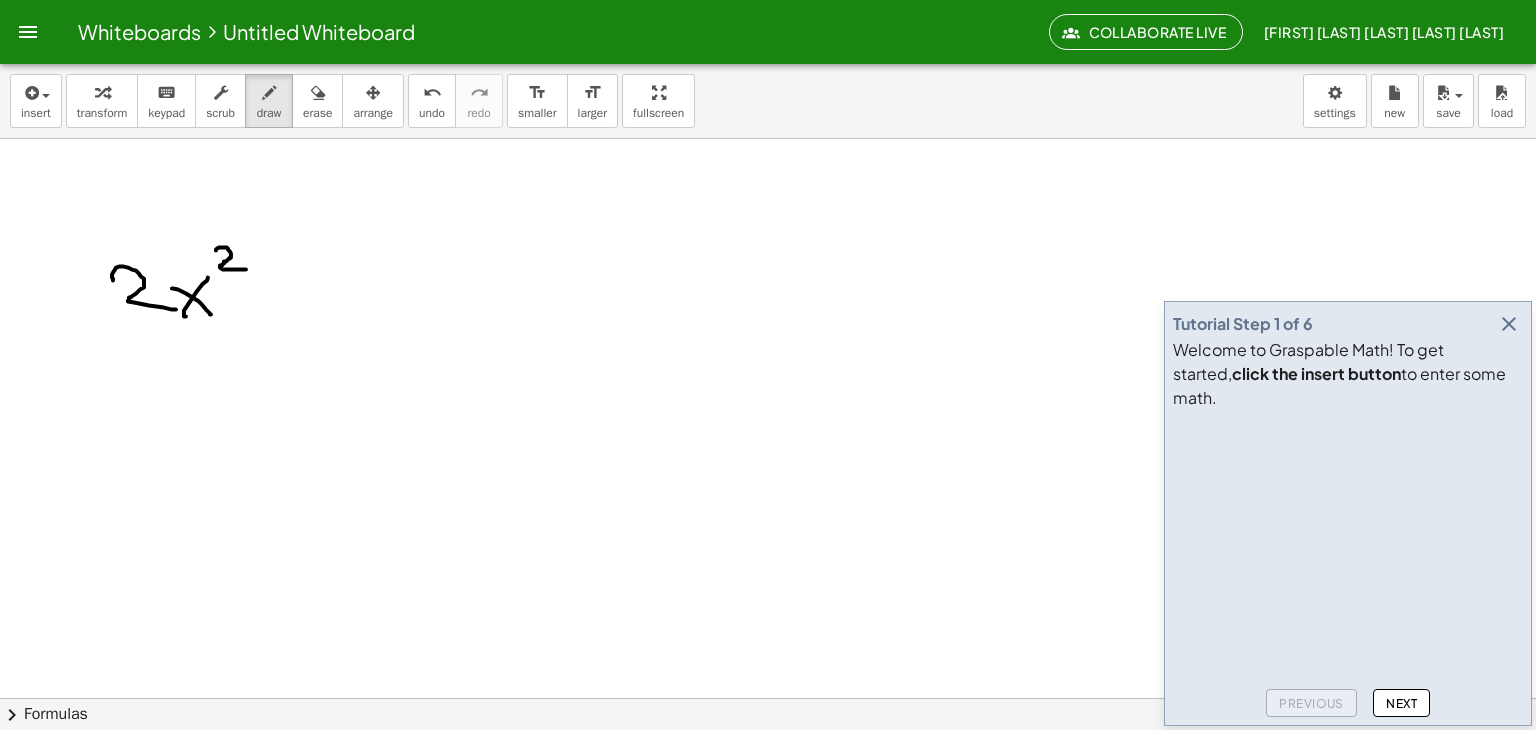 drag, startPoint x: 216, startPoint y: 250, endPoint x: 246, endPoint y: 269, distance: 35.510563 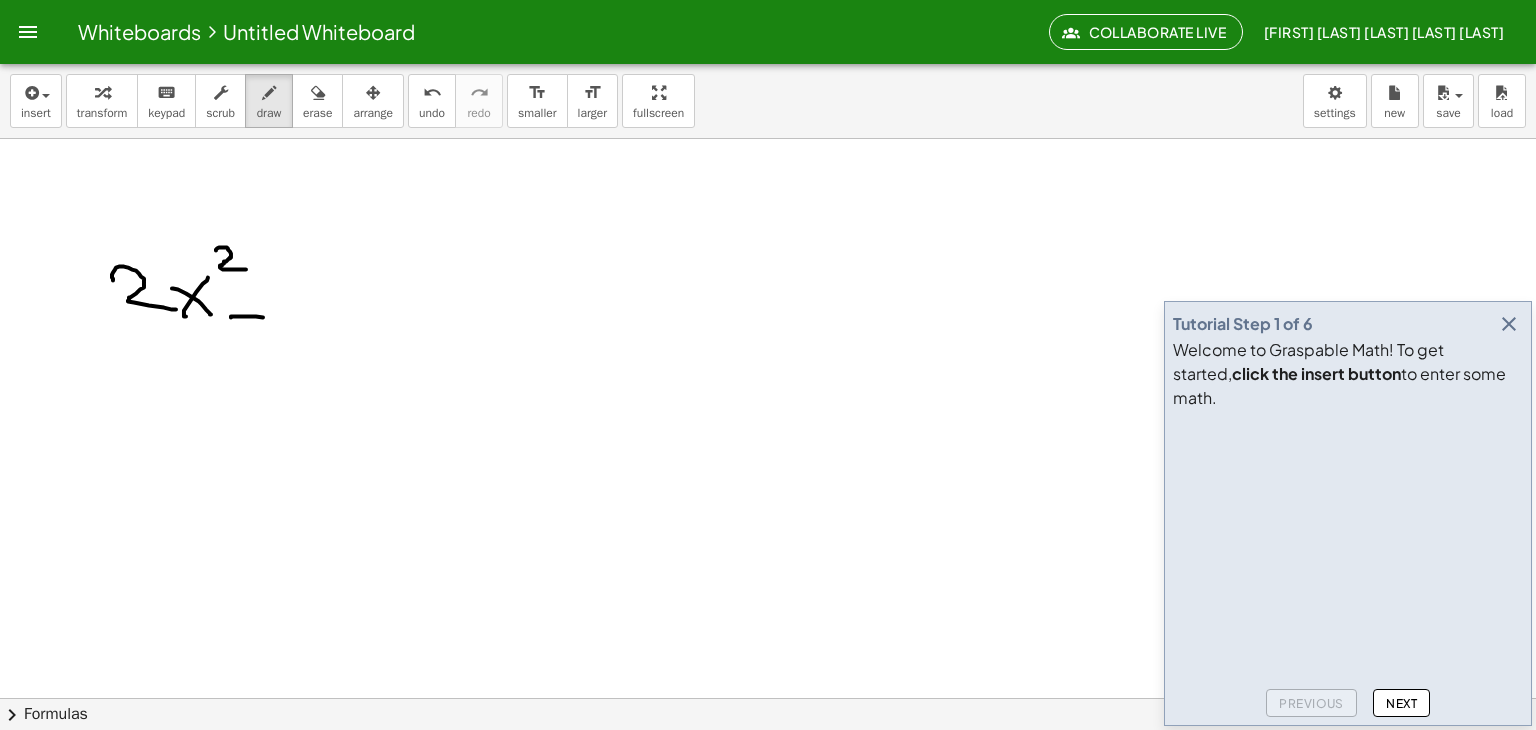 drag, startPoint x: 231, startPoint y: 317, endPoint x: 270, endPoint y: 317, distance: 39 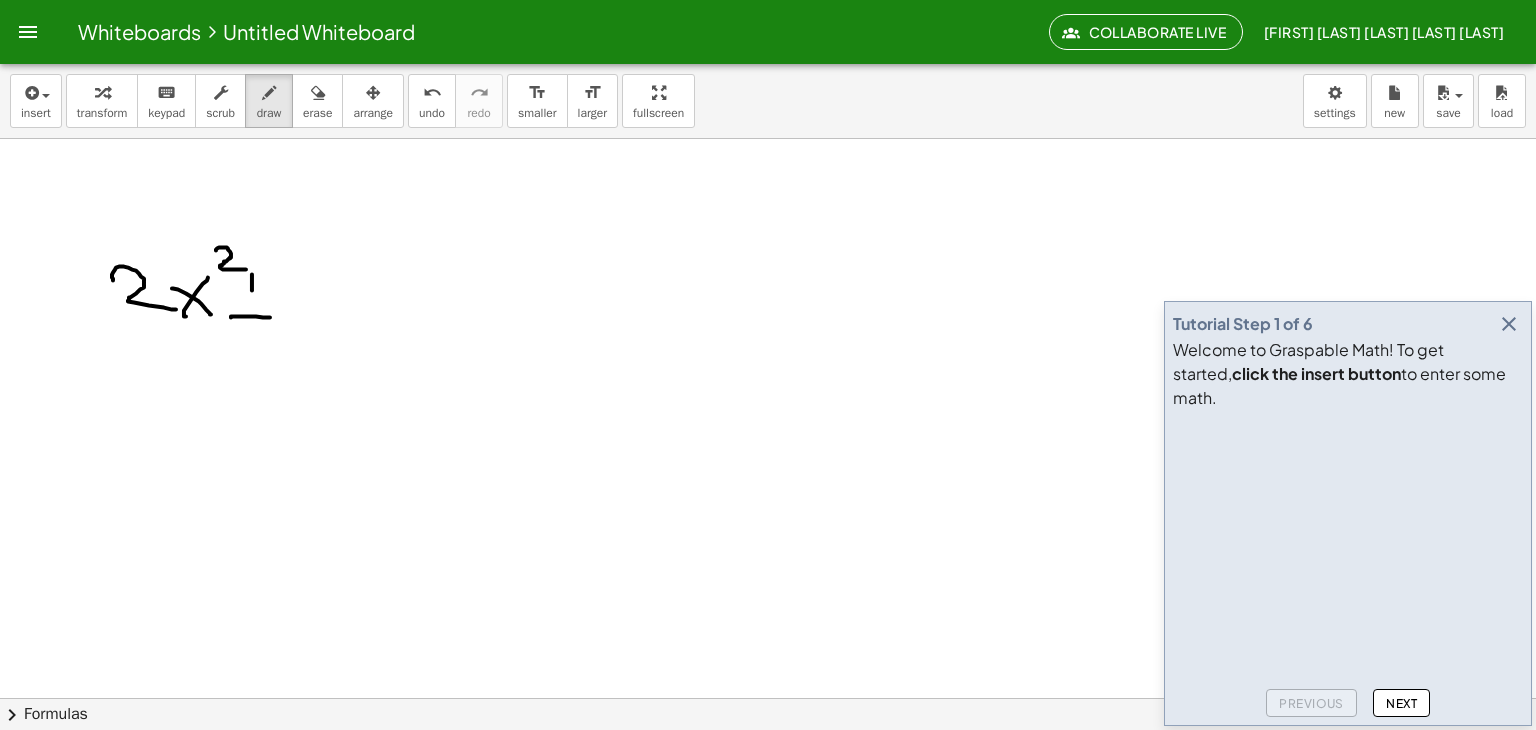 drag, startPoint x: 252, startPoint y: 274, endPoint x: 255, endPoint y: 314, distance: 40.112343 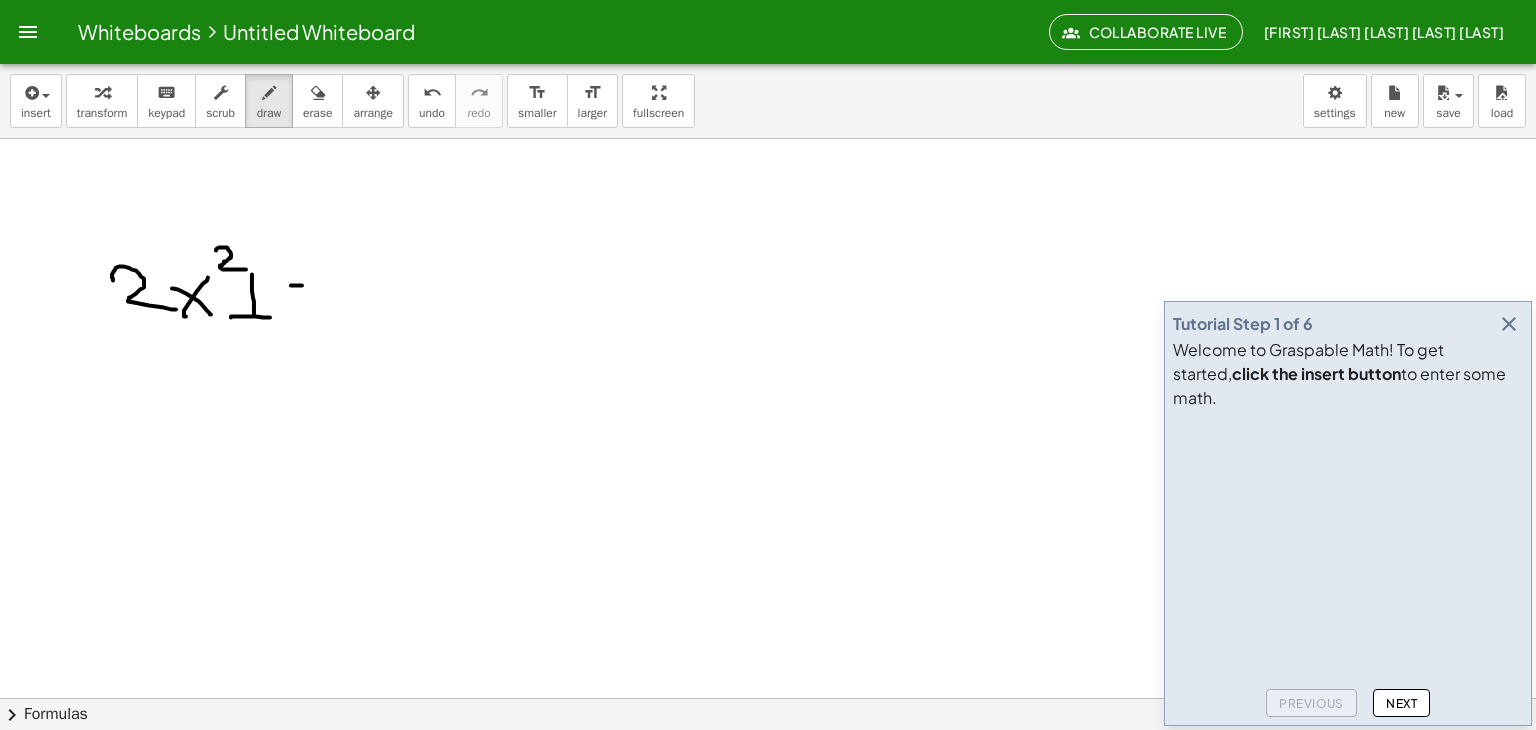 drag, startPoint x: 291, startPoint y: 285, endPoint x: 303, endPoint y: 285, distance: 12 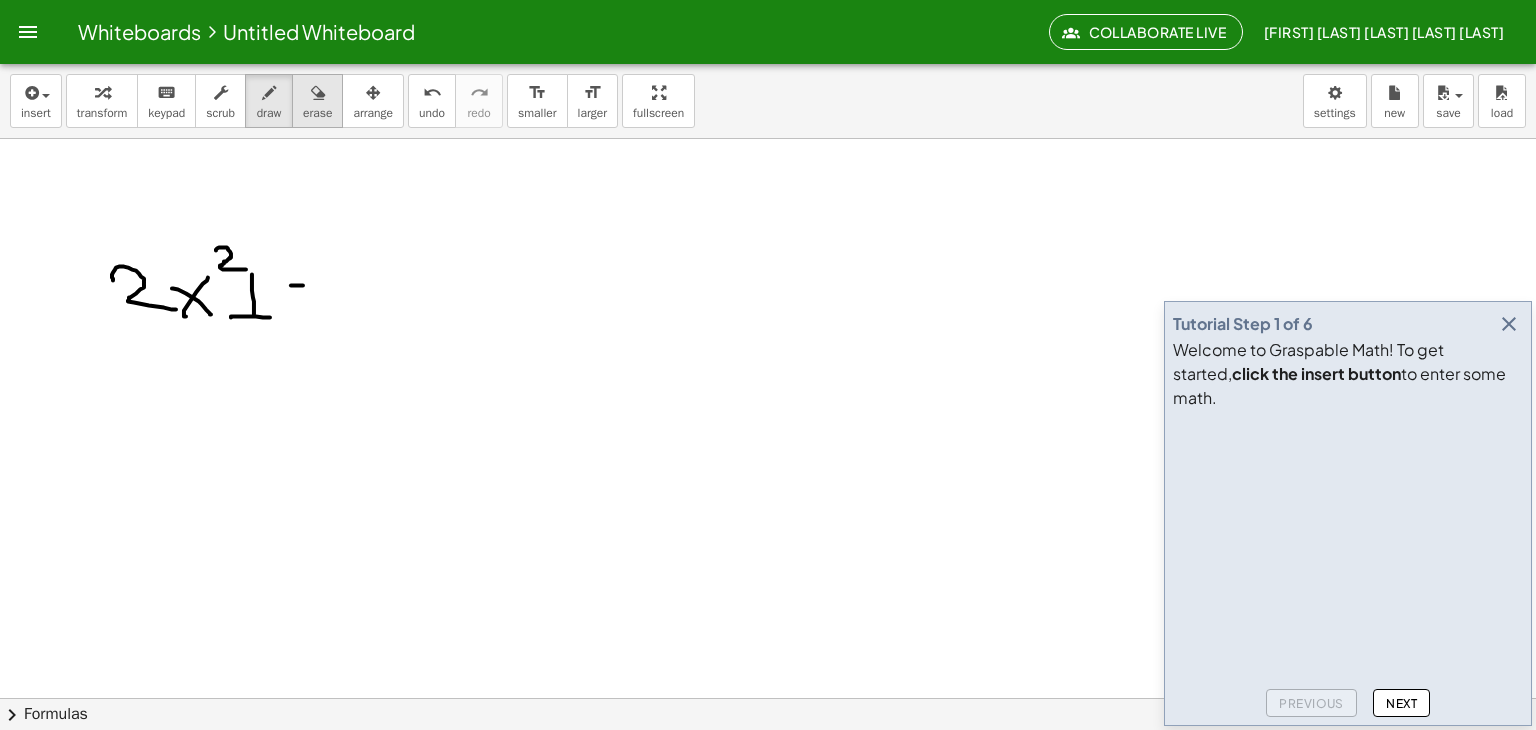 click on "erase" at bounding box center (317, 113) 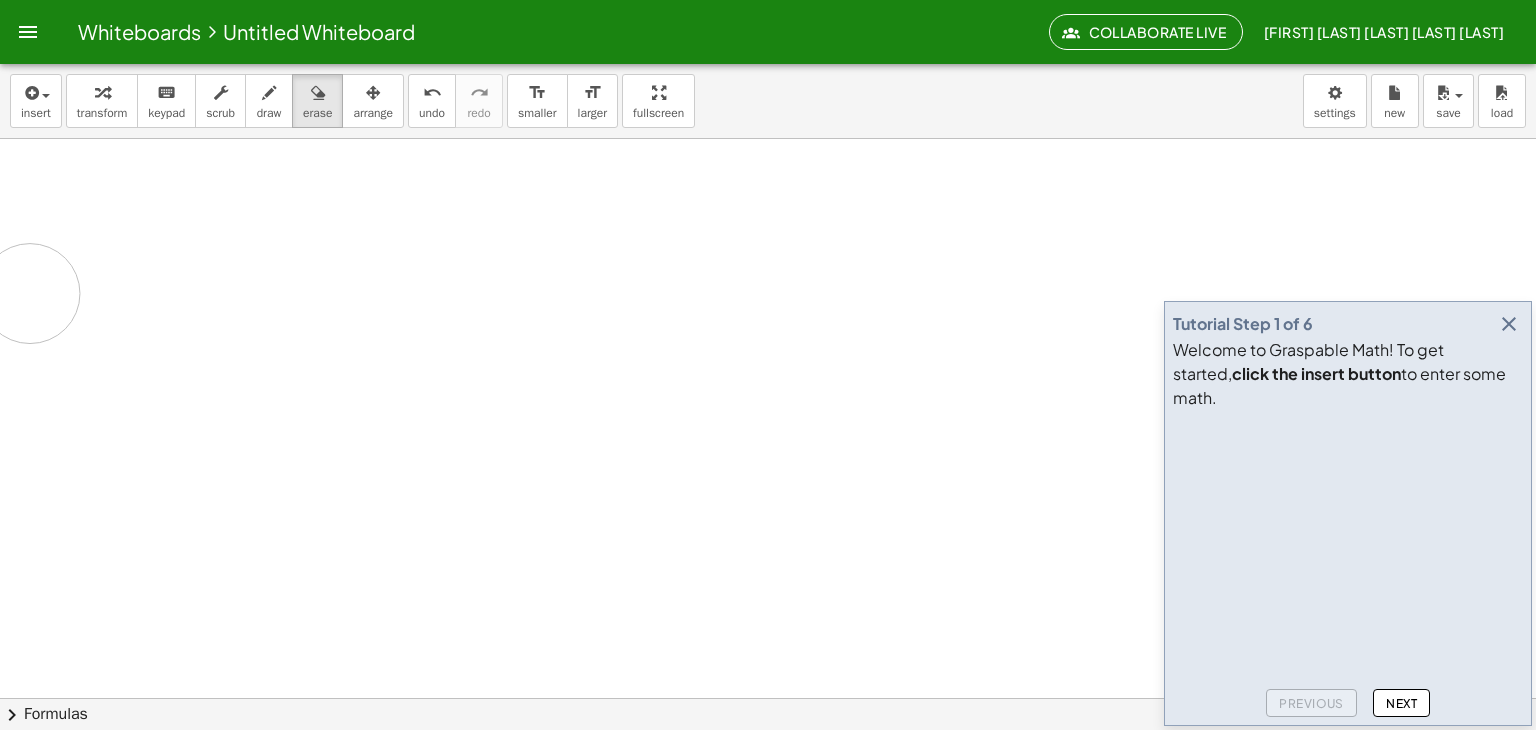 drag, startPoint x: 340, startPoint y: 273, endPoint x: 30, endPoint y: 293, distance: 310.6445 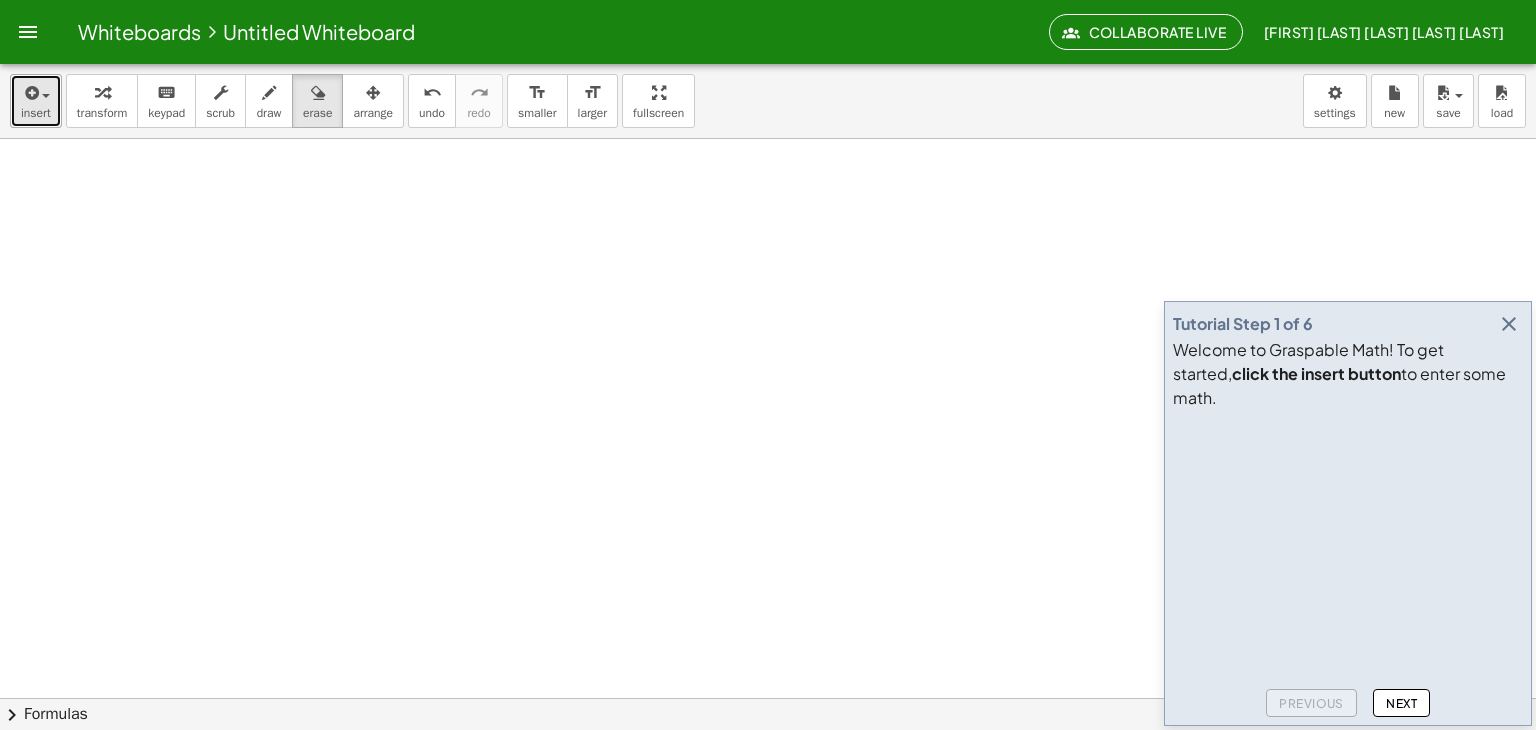 click on "insert" at bounding box center [36, 101] 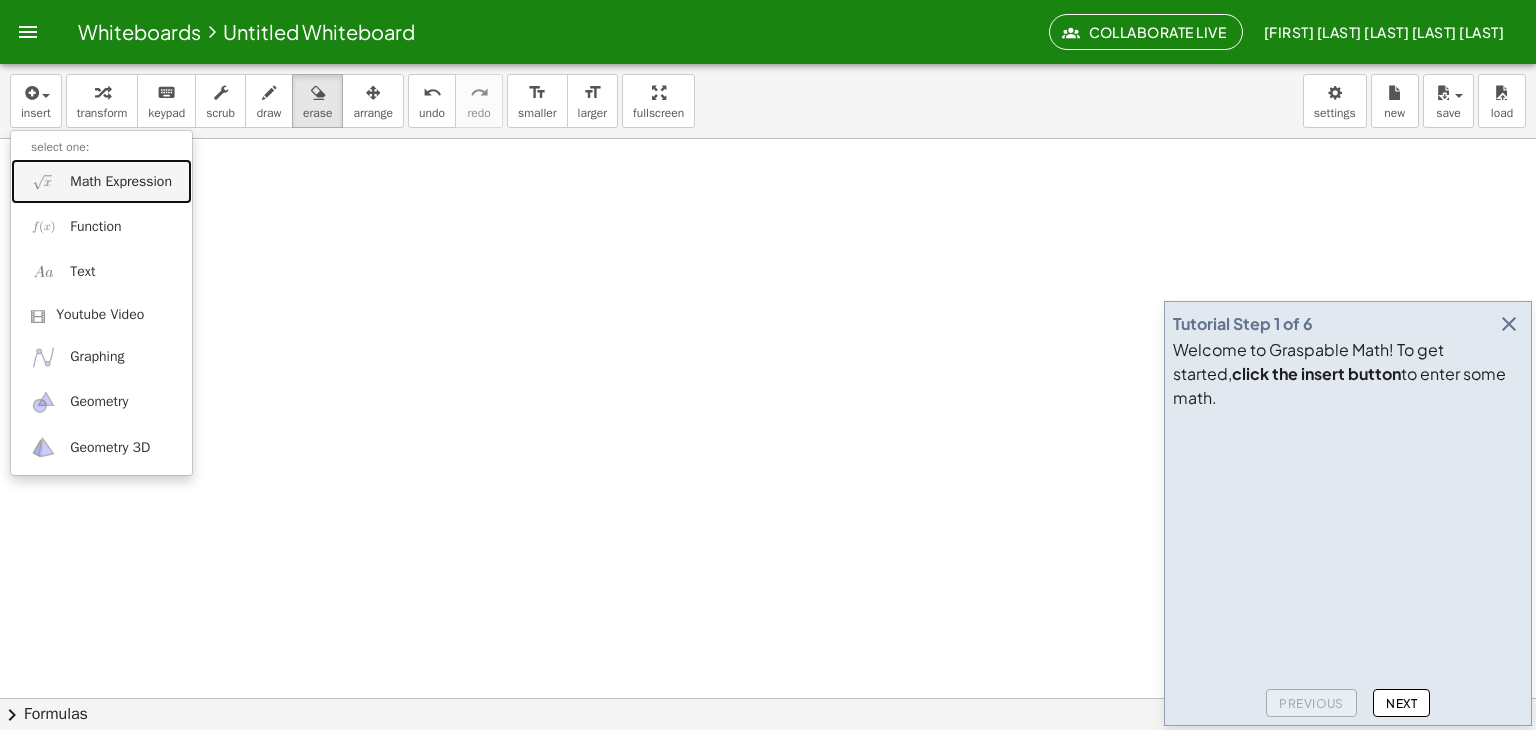 click on "Math Expression" at bounding box center [121, 182] 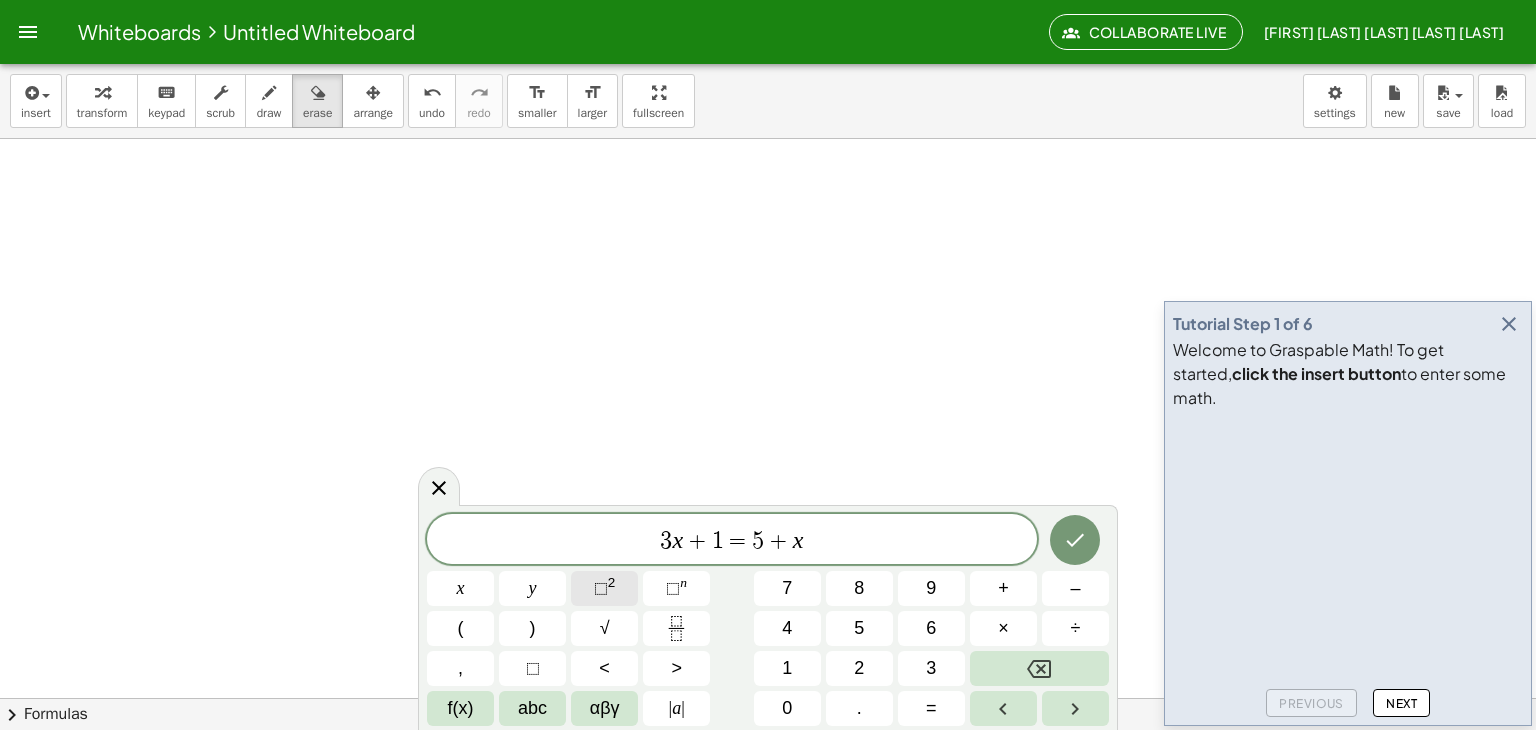 click on "⬚ 2" 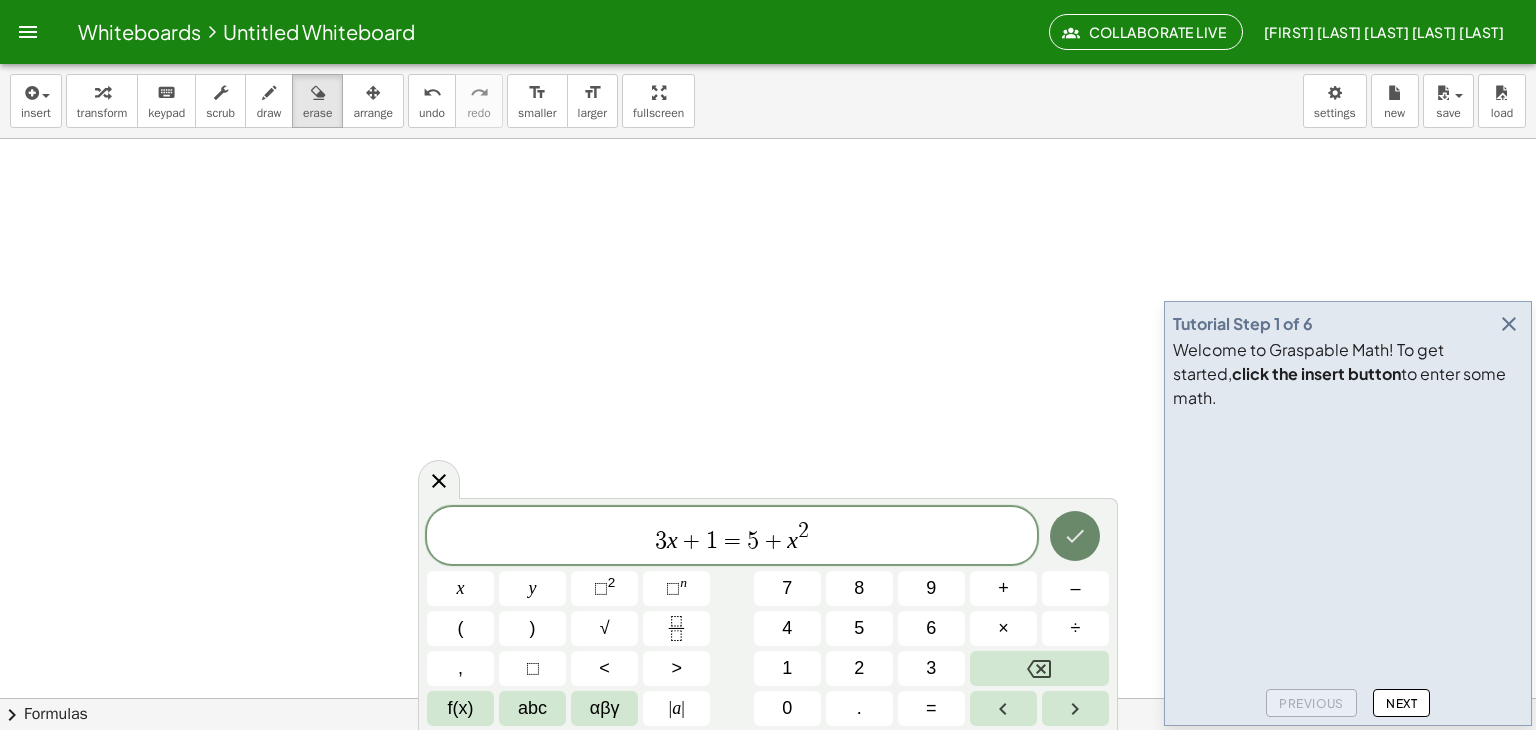 click at bounding box center [1075, 536] 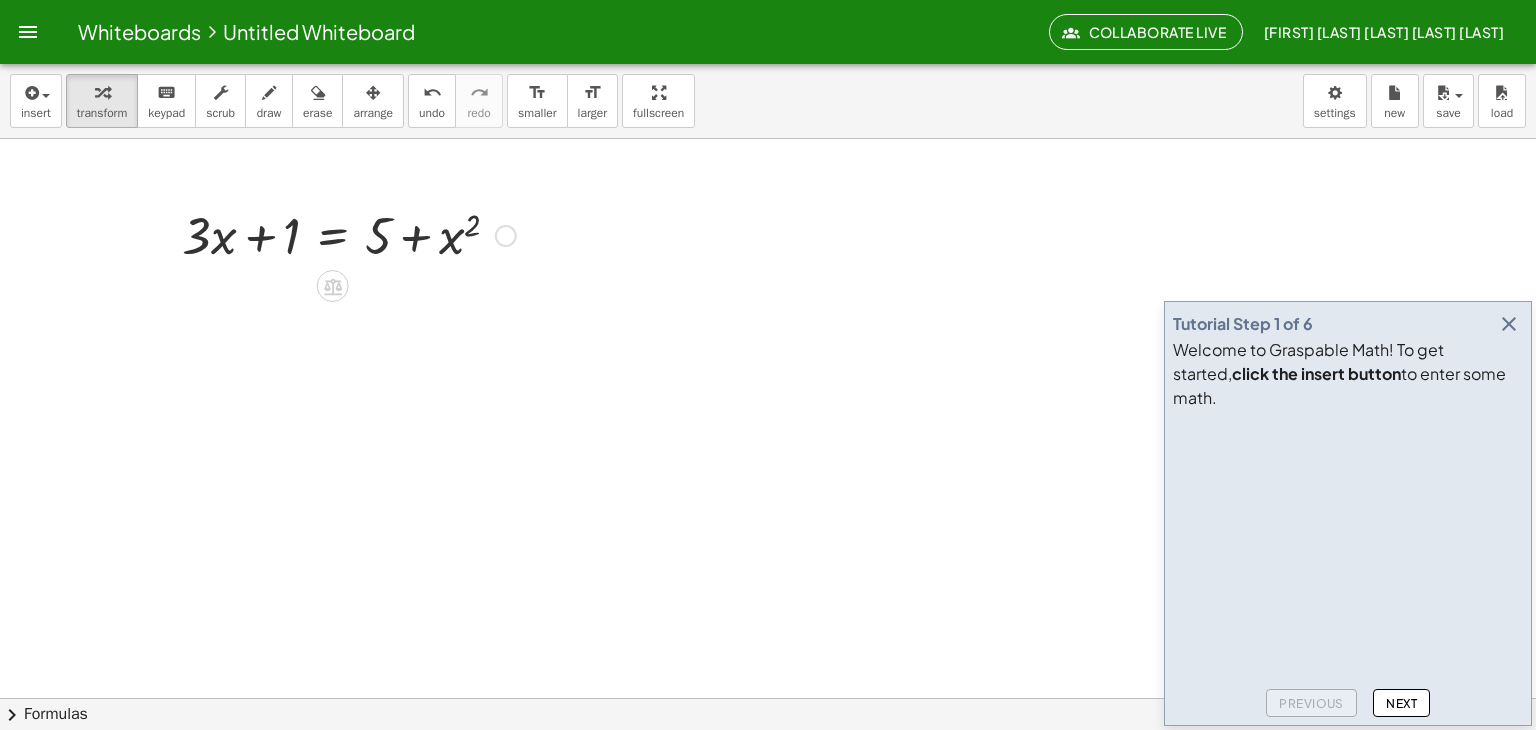 drag, startPoint x: 396, startPoint y: 245, endPoint x: 467, endPoint y: 246, distance: 71.00704 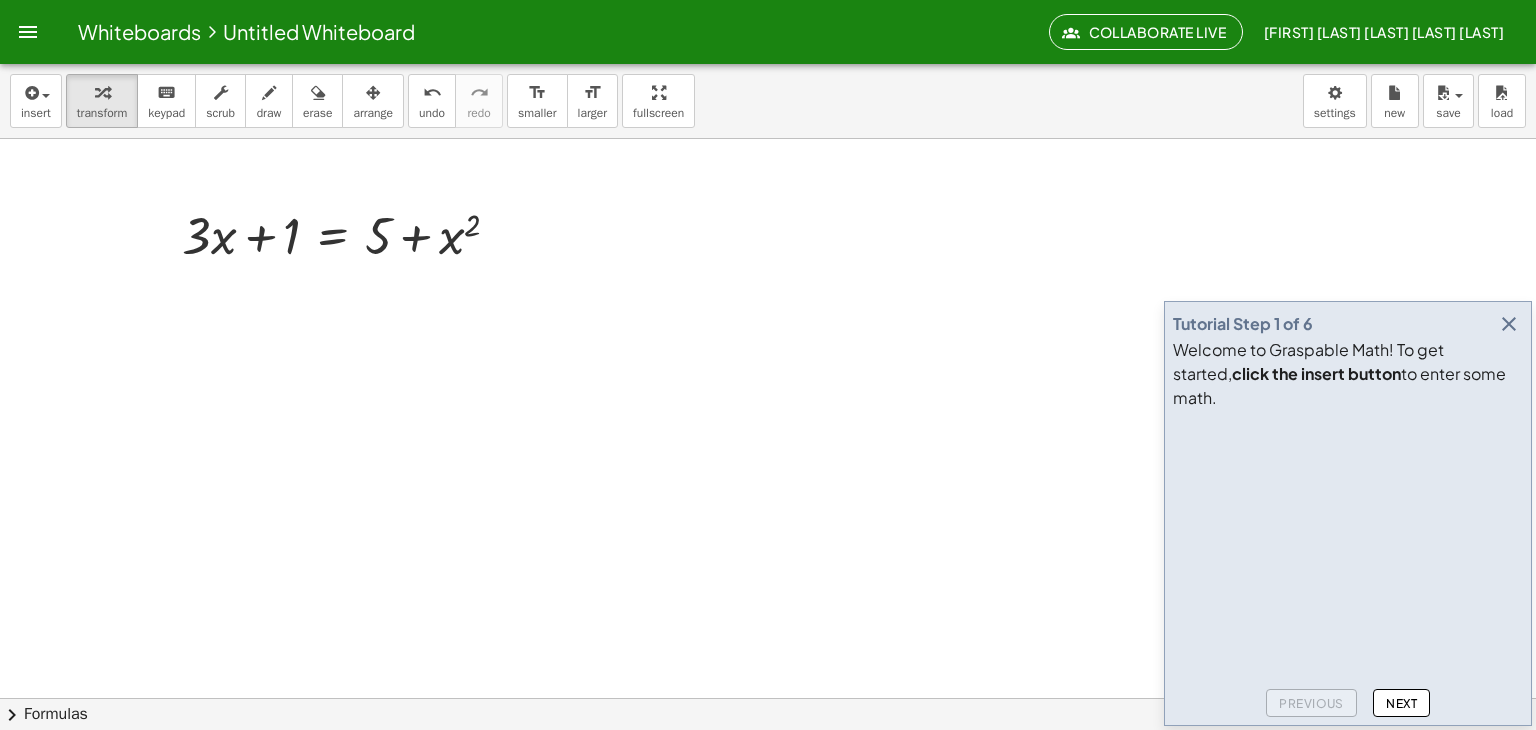 click at bounding box center [768, 762] 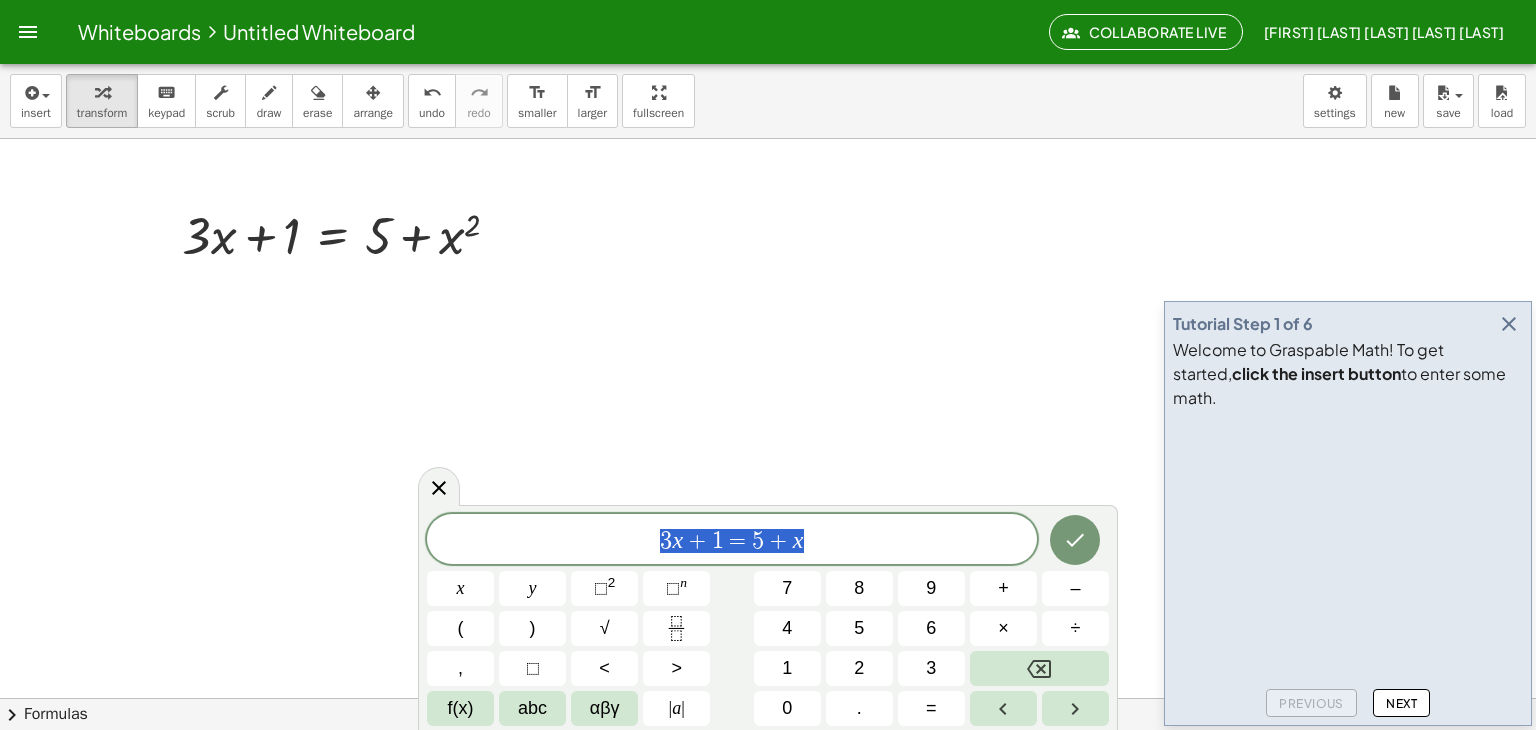 drag, startPoint x: 842, startPoint y: 533, endPoint x: 579, endPoint y: 529, distance: 263.03043 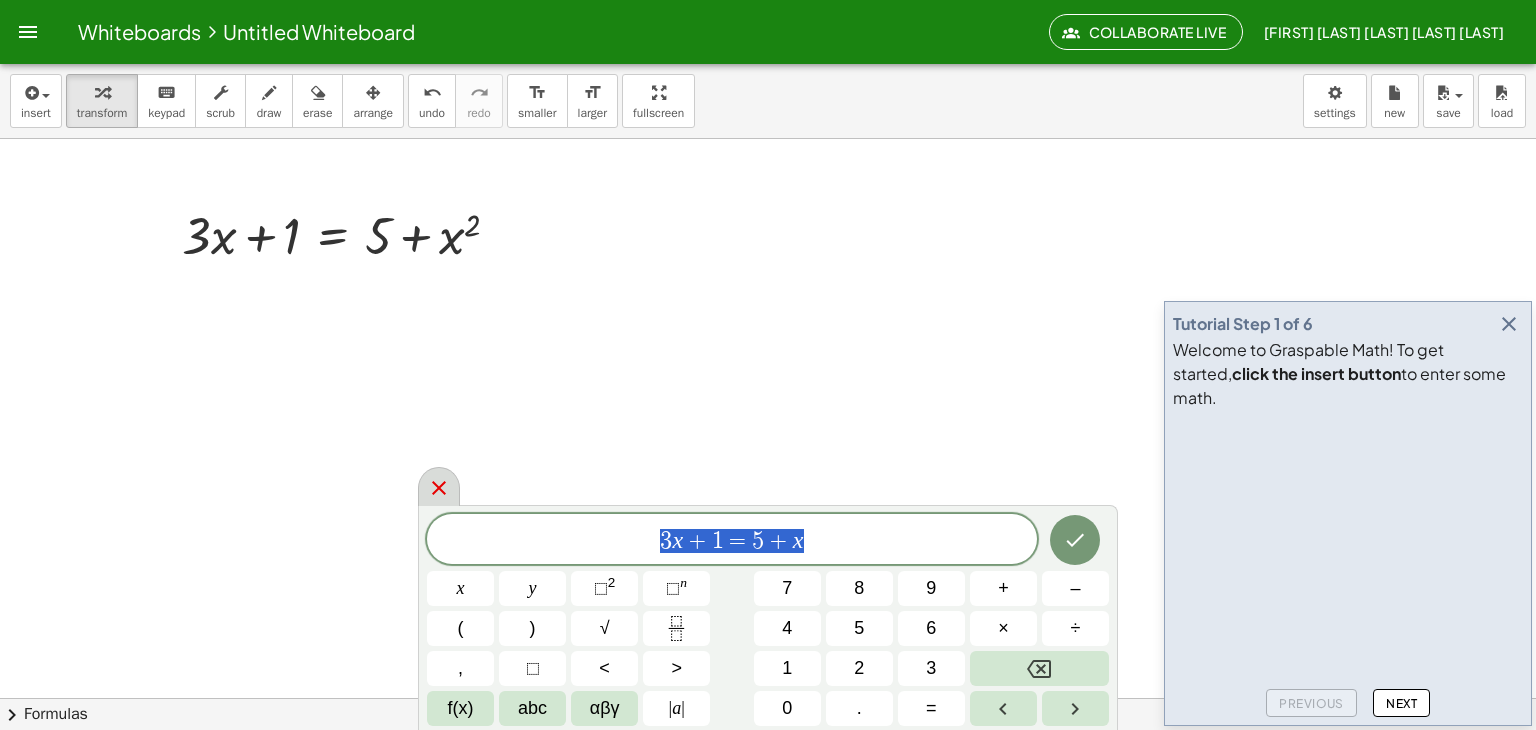 click 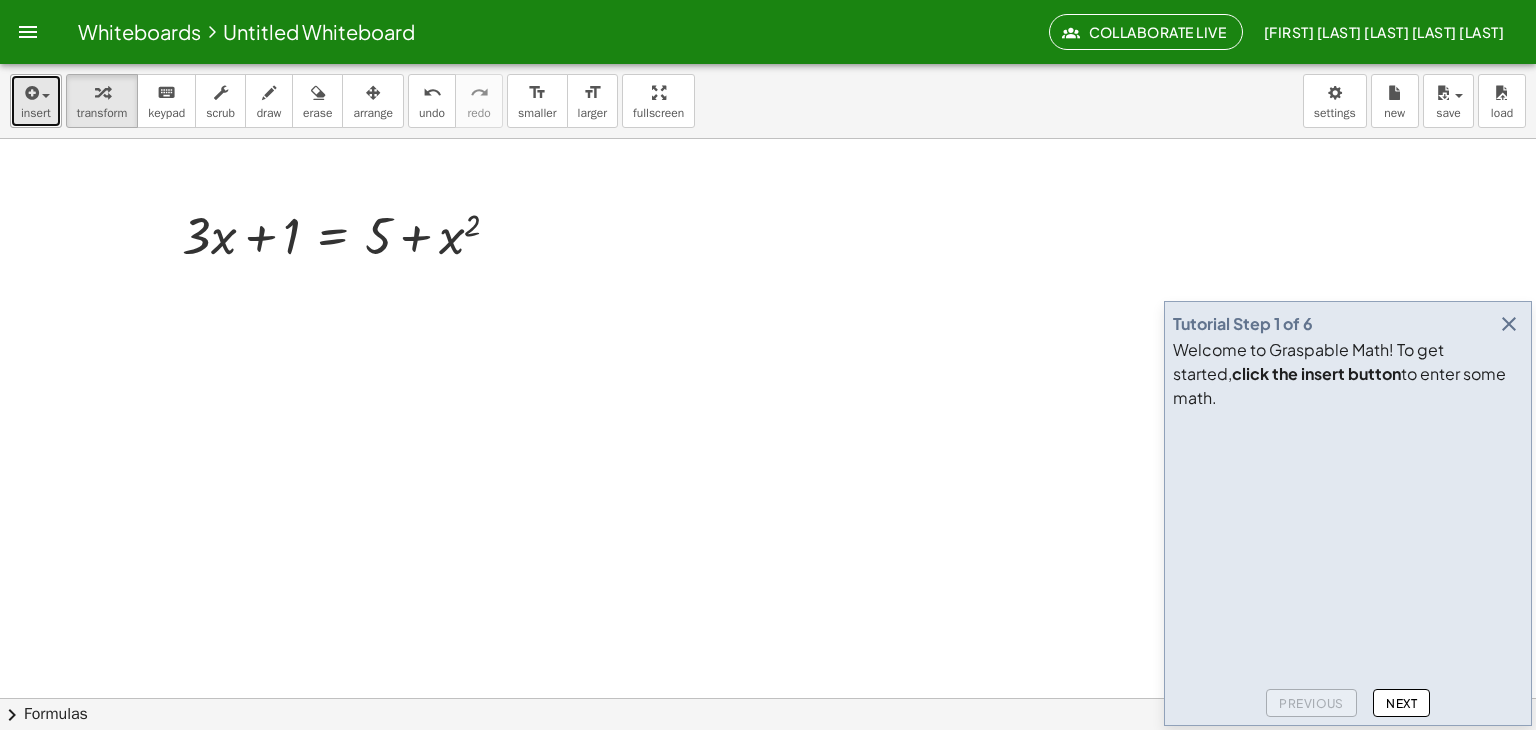 click at bounding box center (30, 93) 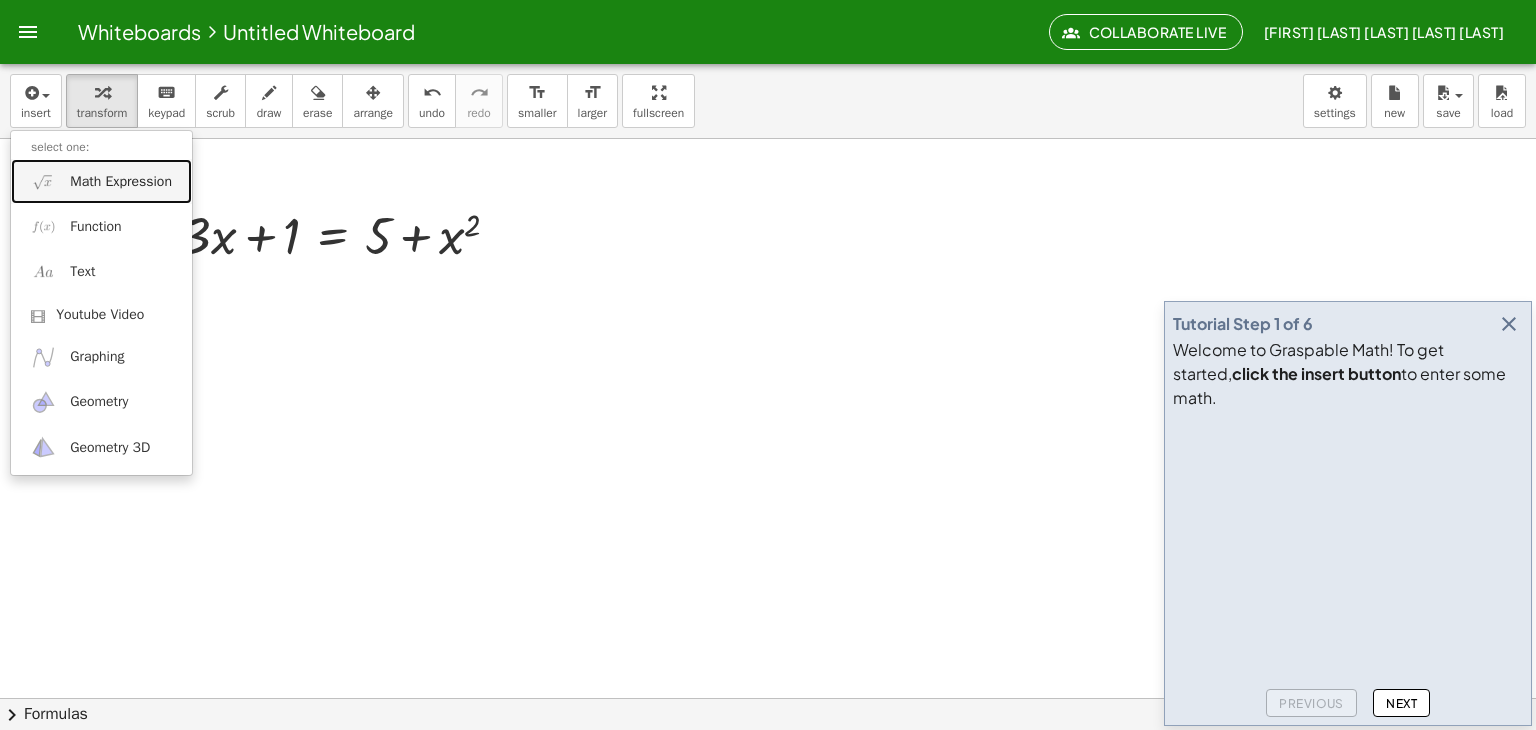 click on "Math Expression" at bounding box center (121, 182) 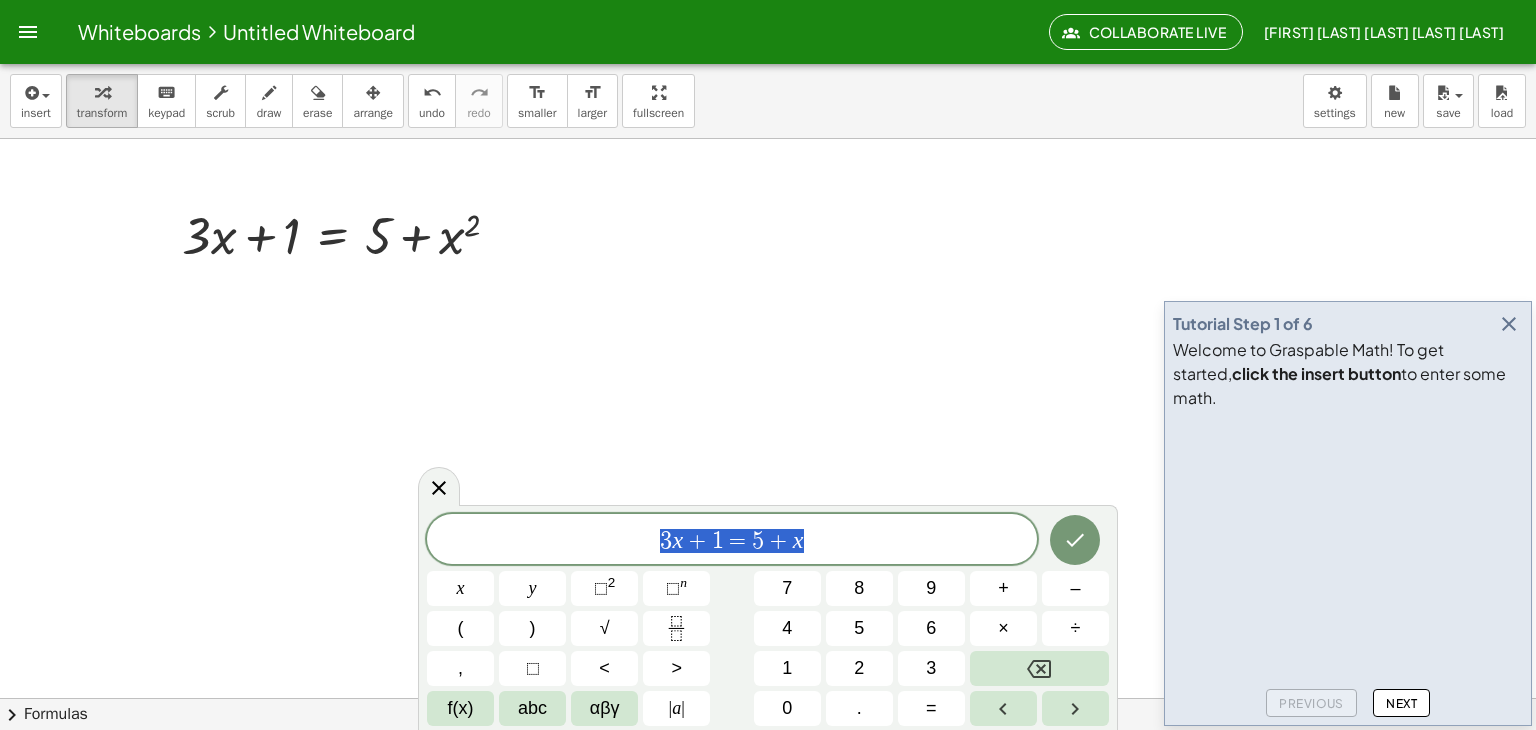 drag, startPoint x: 883, startPoint y: 534, endPoint x: 617, endPoint y: 533, distance: 266.0019 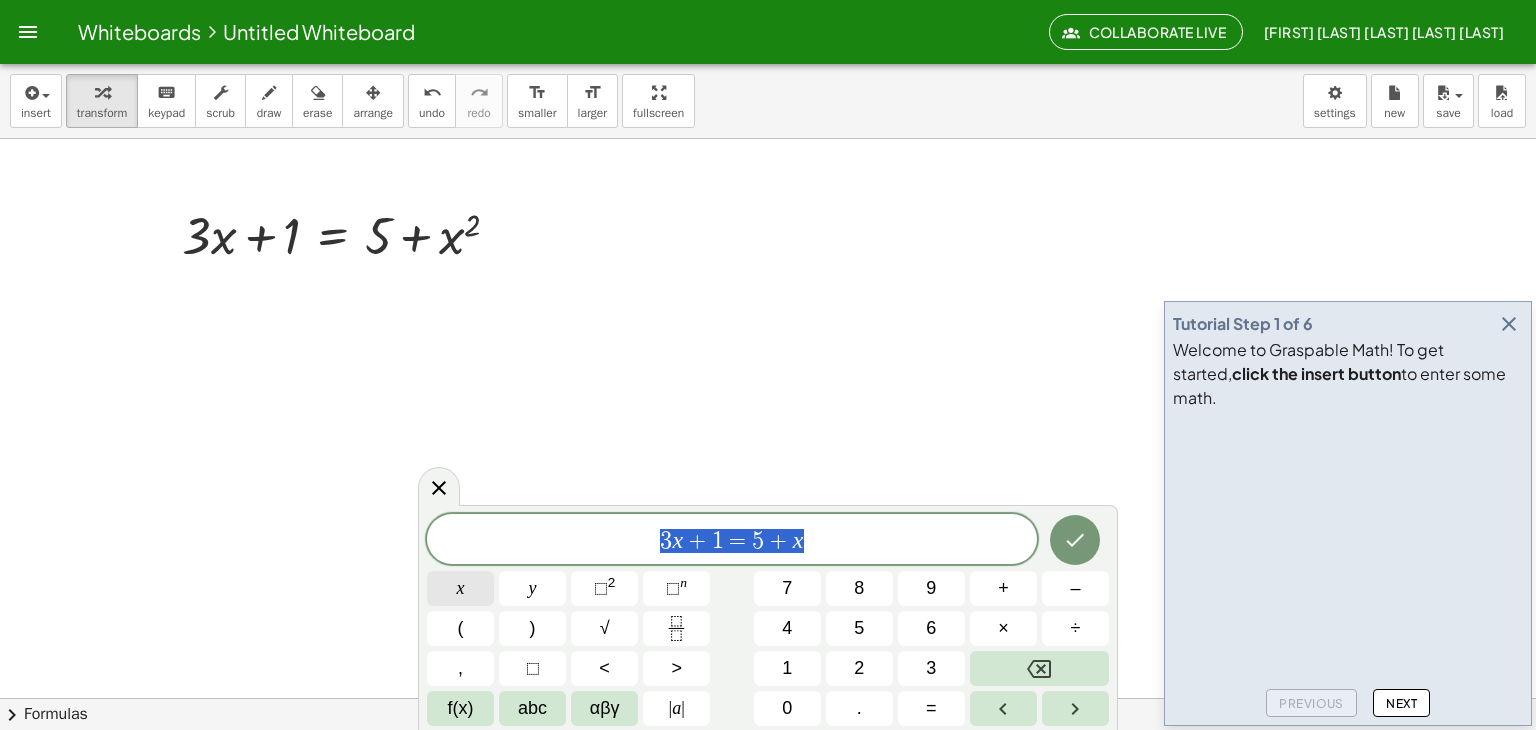 click on "x" at bounding box center (460, 588) 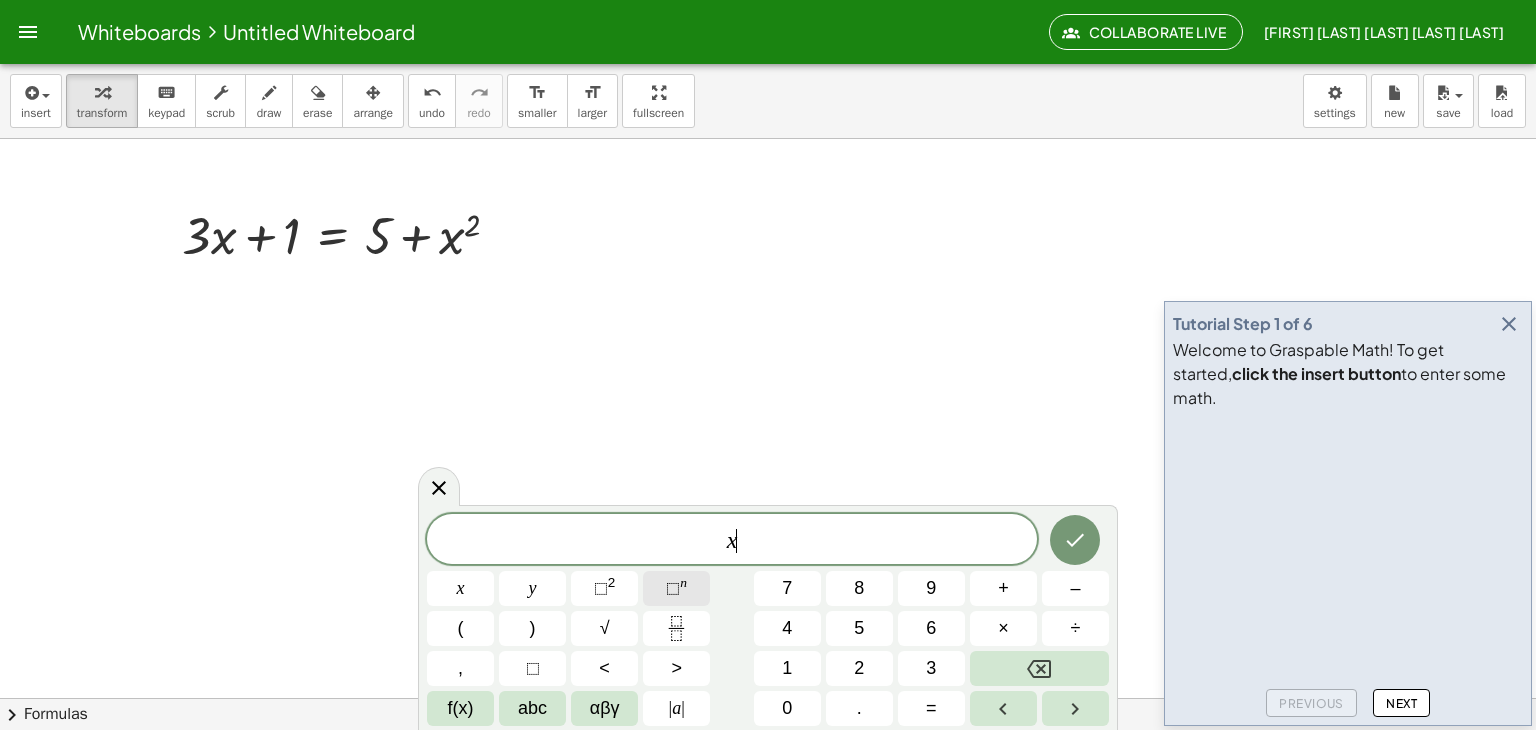 click on "⬚ n" at bounding box center [676, 588] 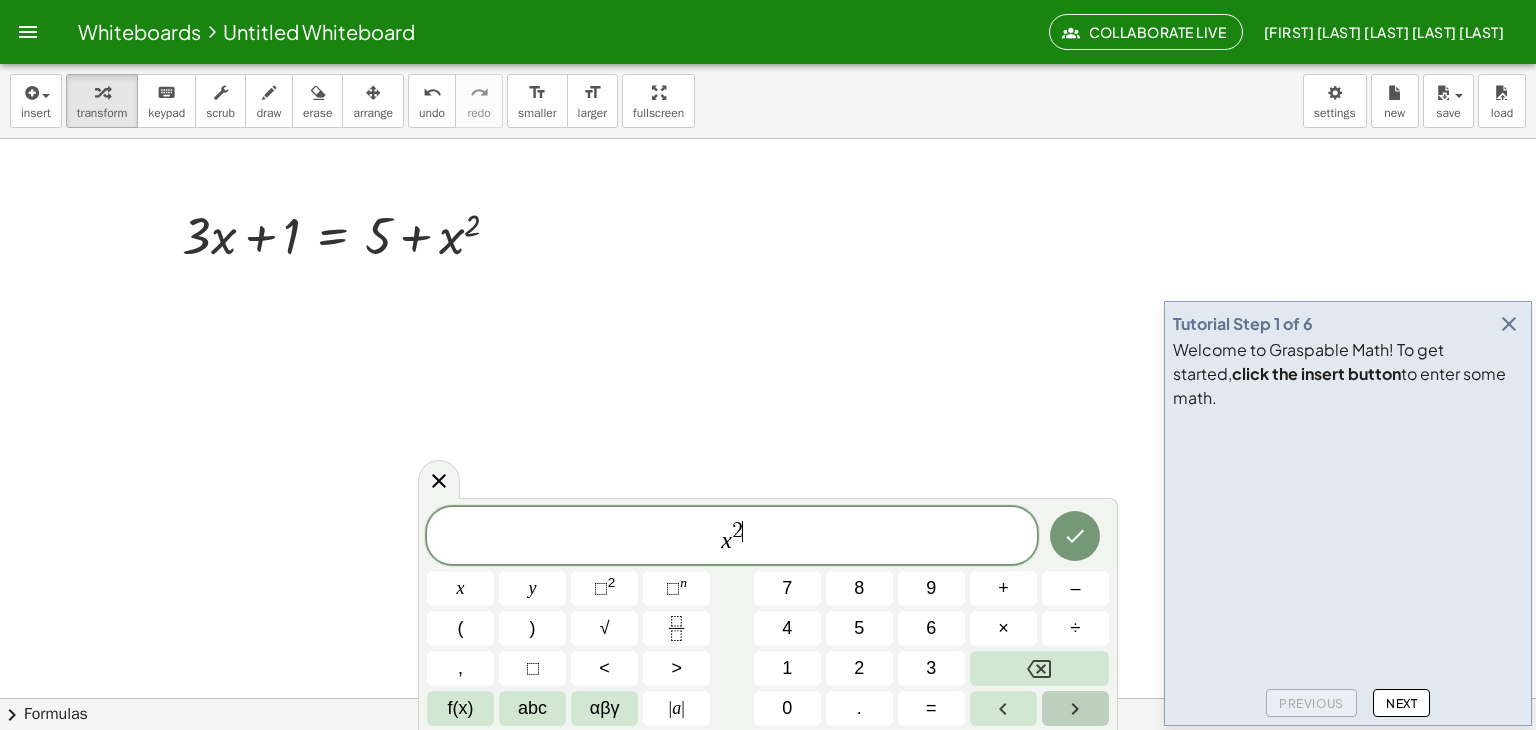 click at bounding box center [1075, 708] 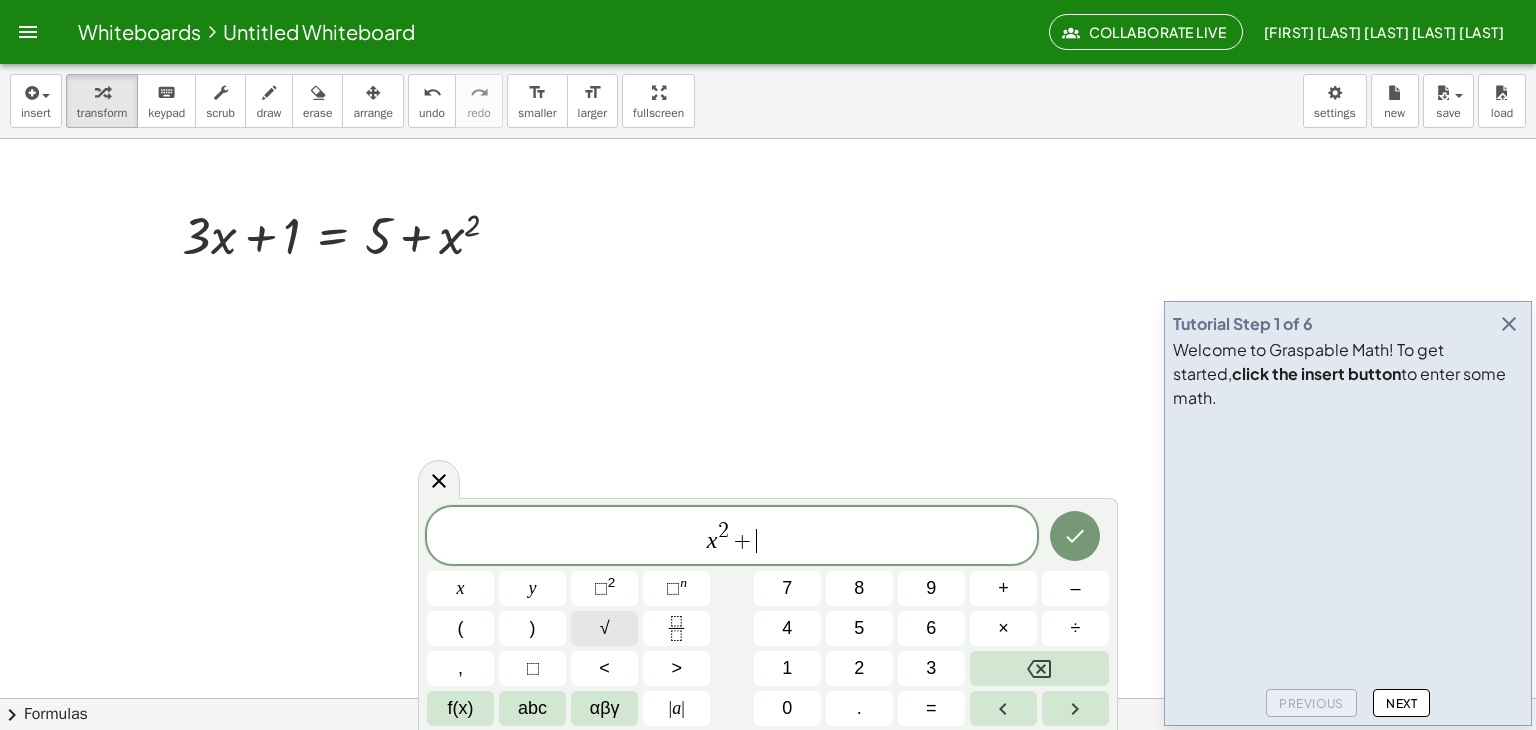 click on "√" at bounding box center [604, 628] 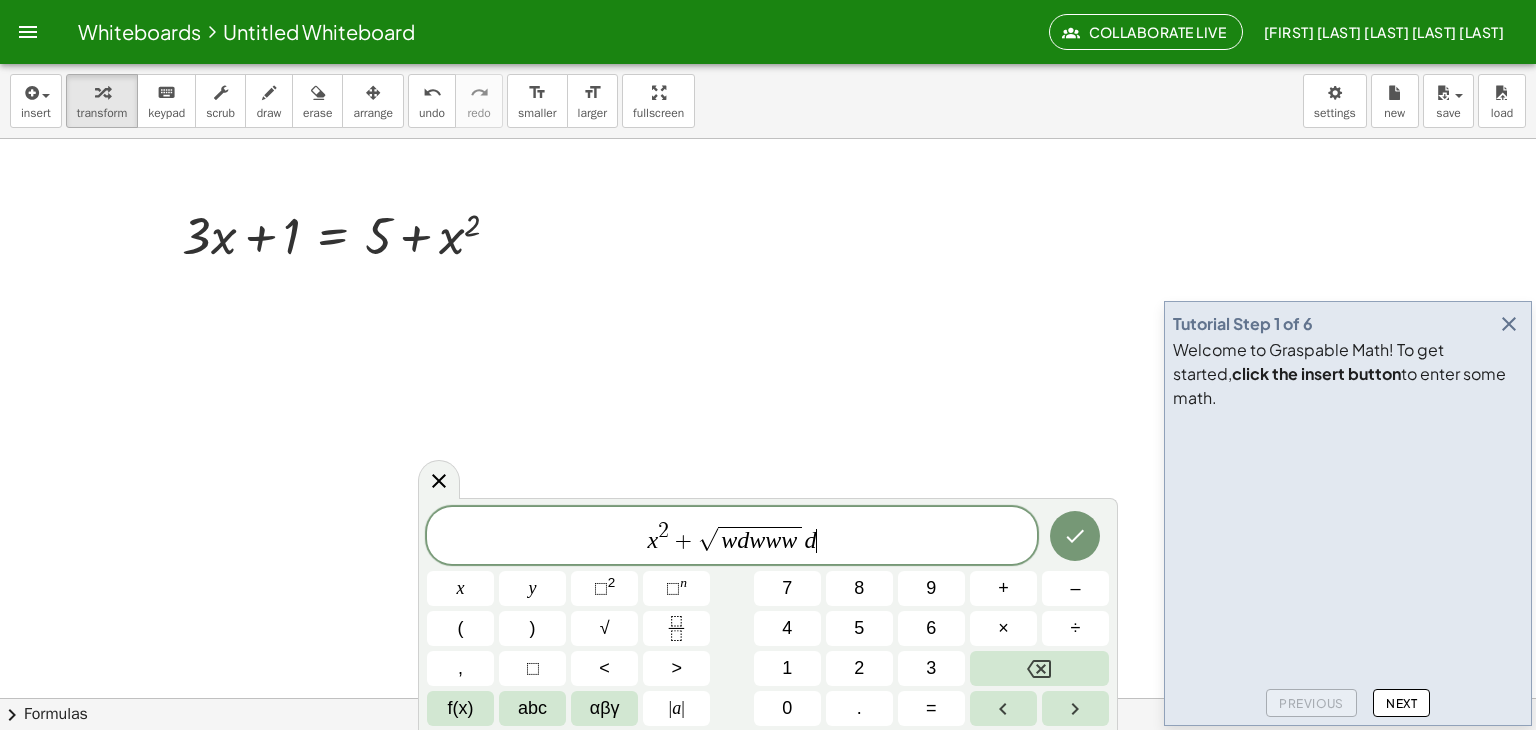 click on "x 2 + √ w d w w w d ​" at bounding box center (732, 537) 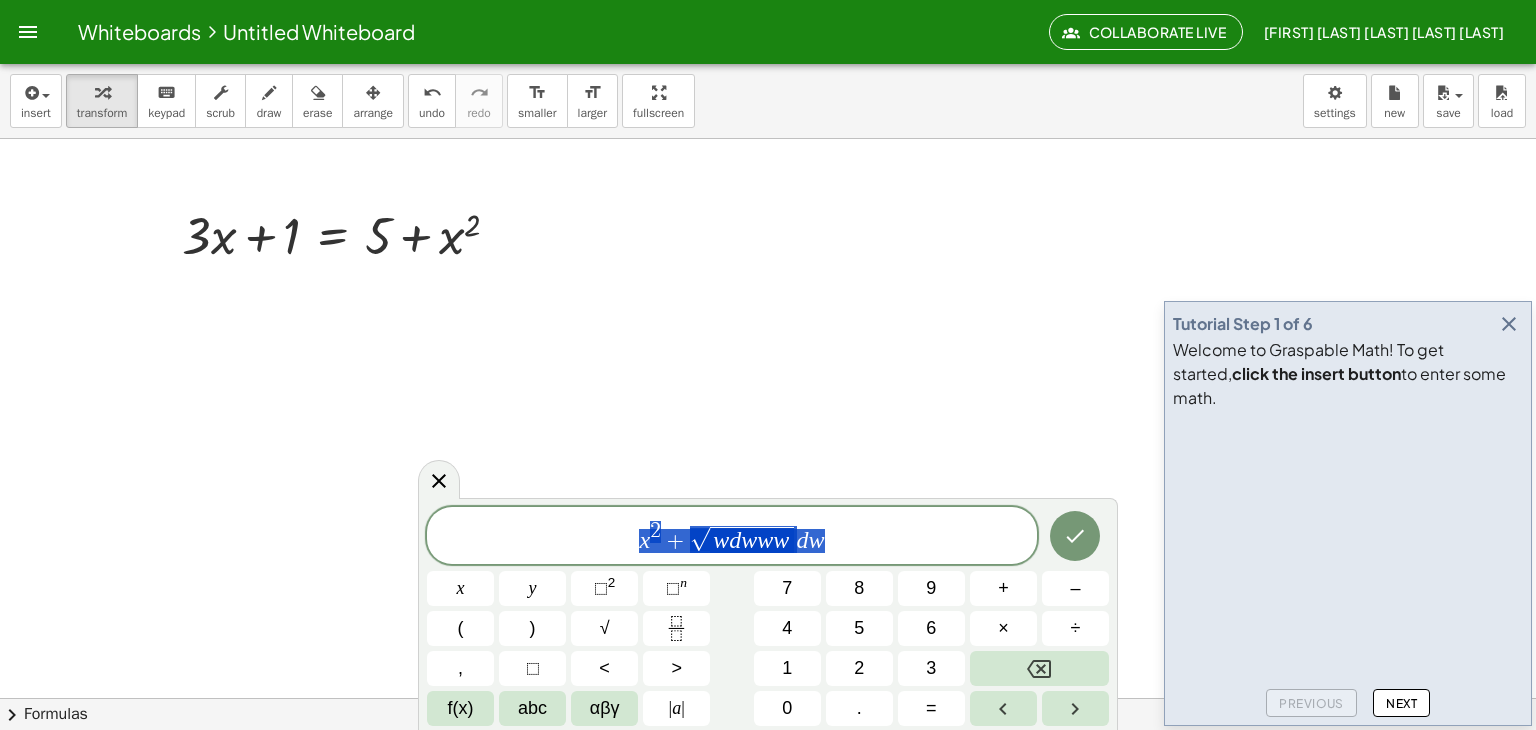 drag, startPoint x: 833, startPoint y: 534, endPoint x: 536, endPoint y: 510, distance: 297.9681 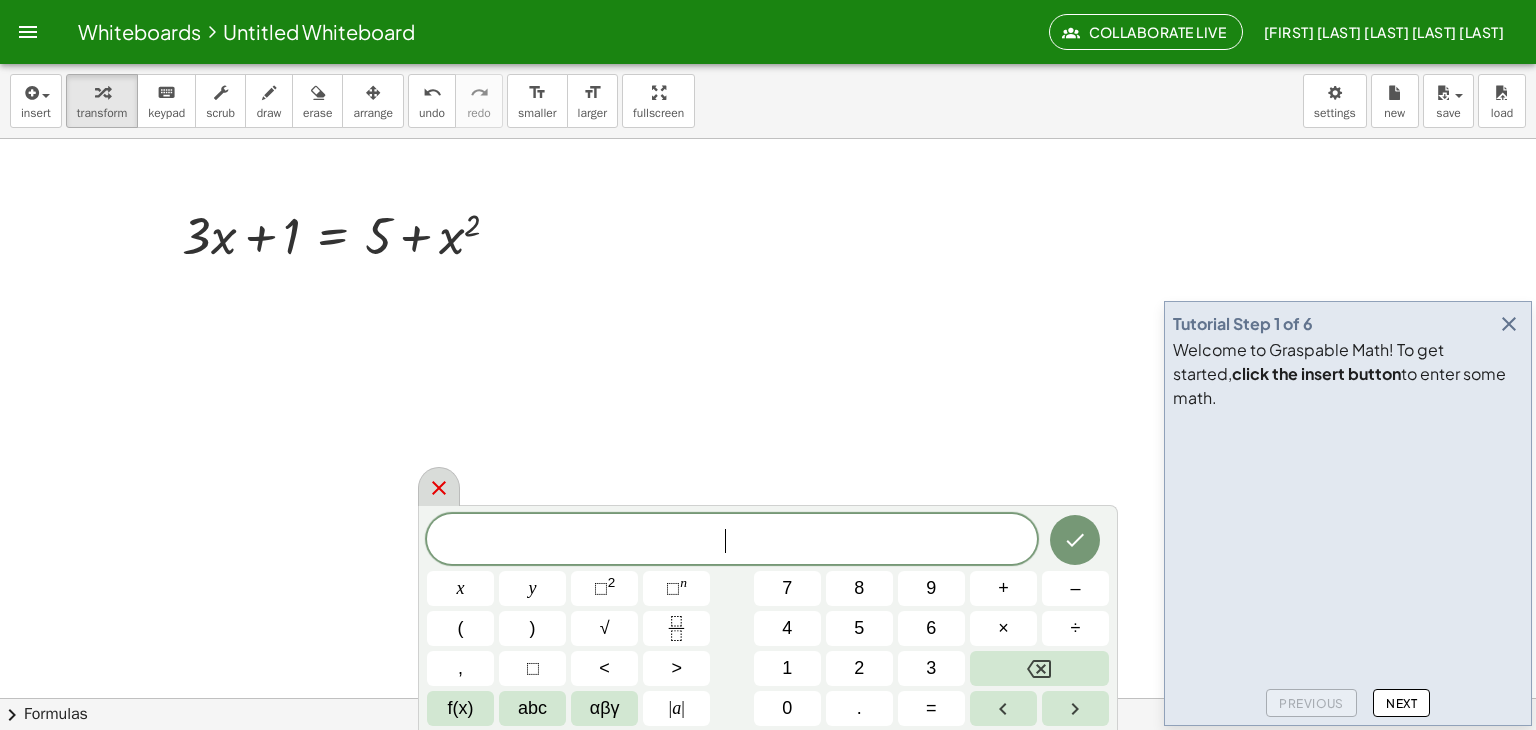 click 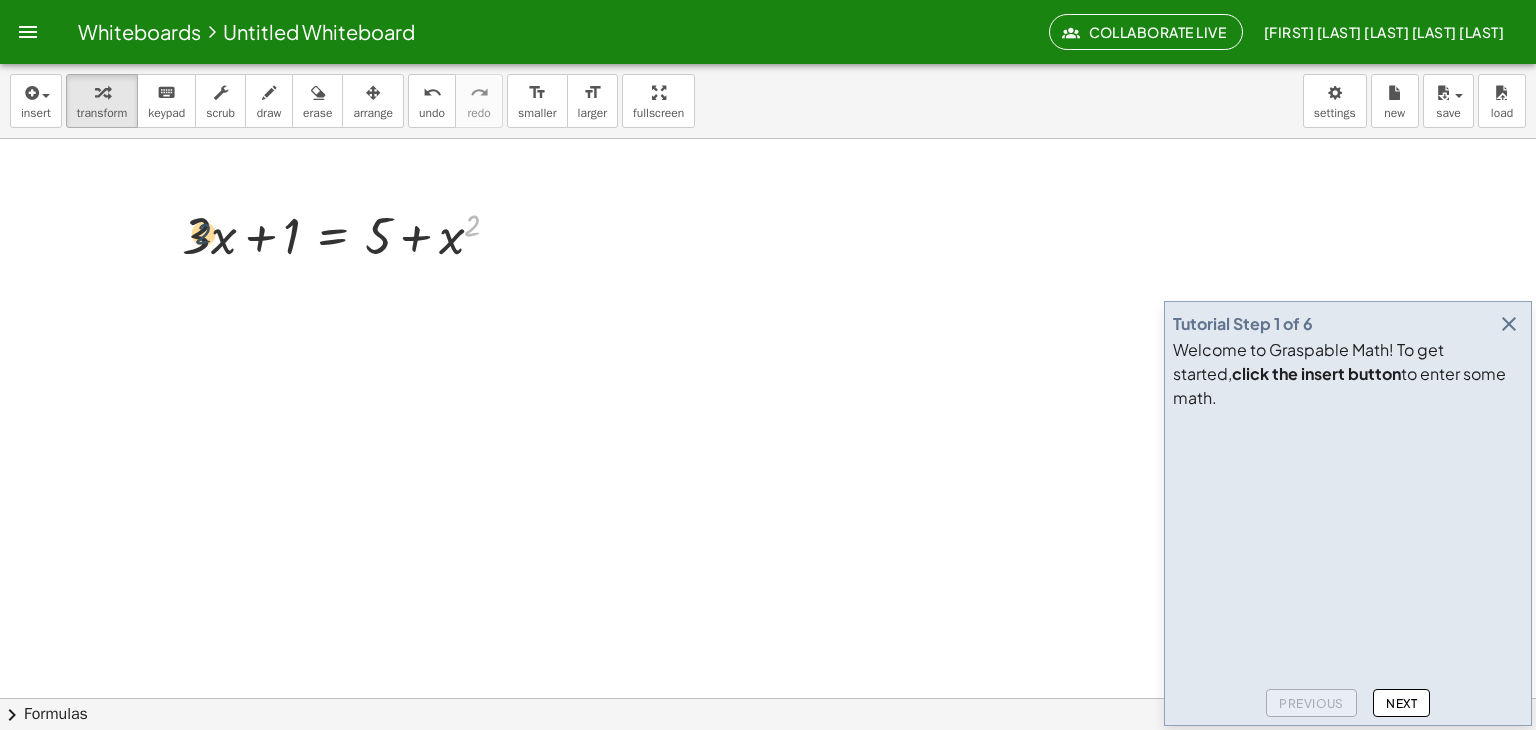drag, startPoint x: 484, startPoint y: 217, endPoint x: 209, endPoint y: 225, distance: 275.11633 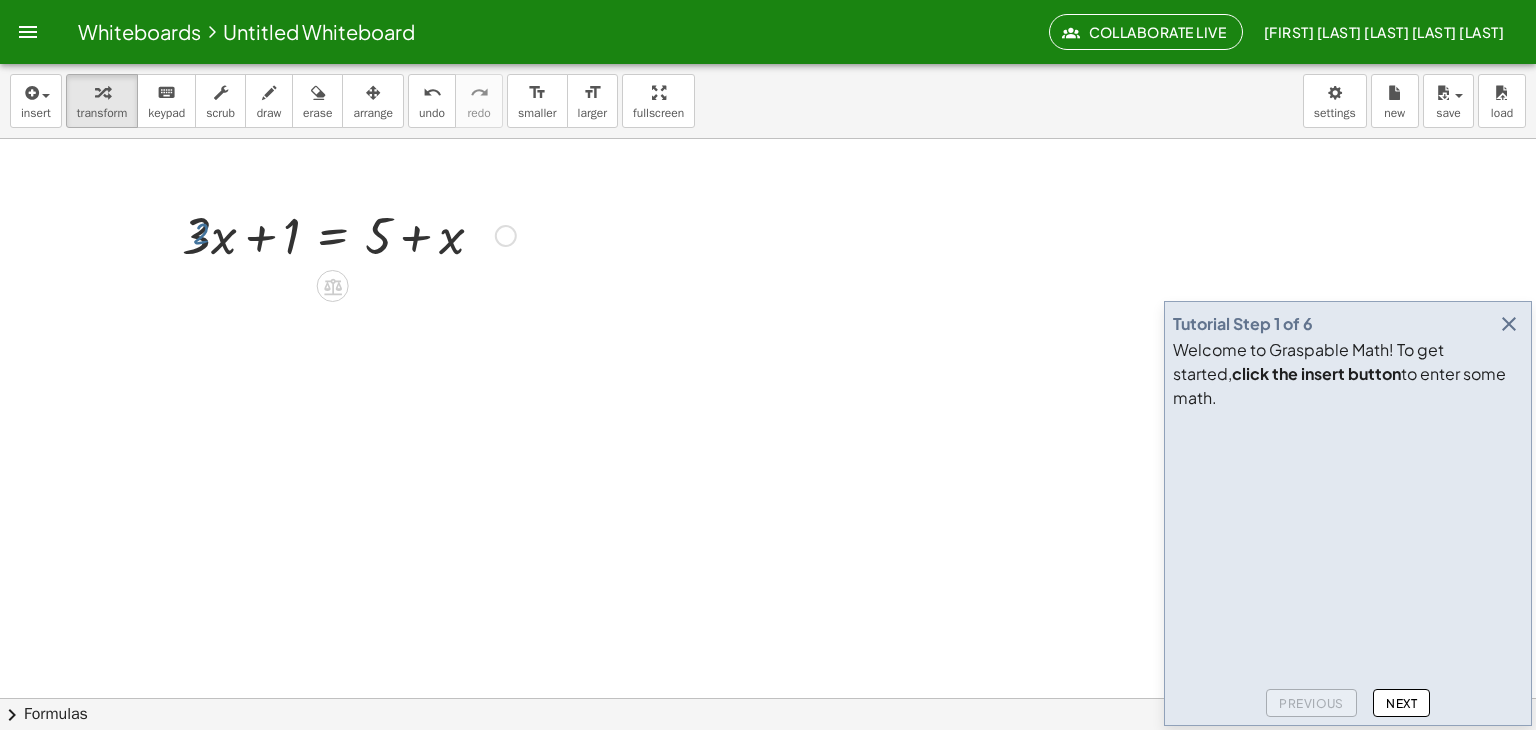 click at bounding box center (349, 234) 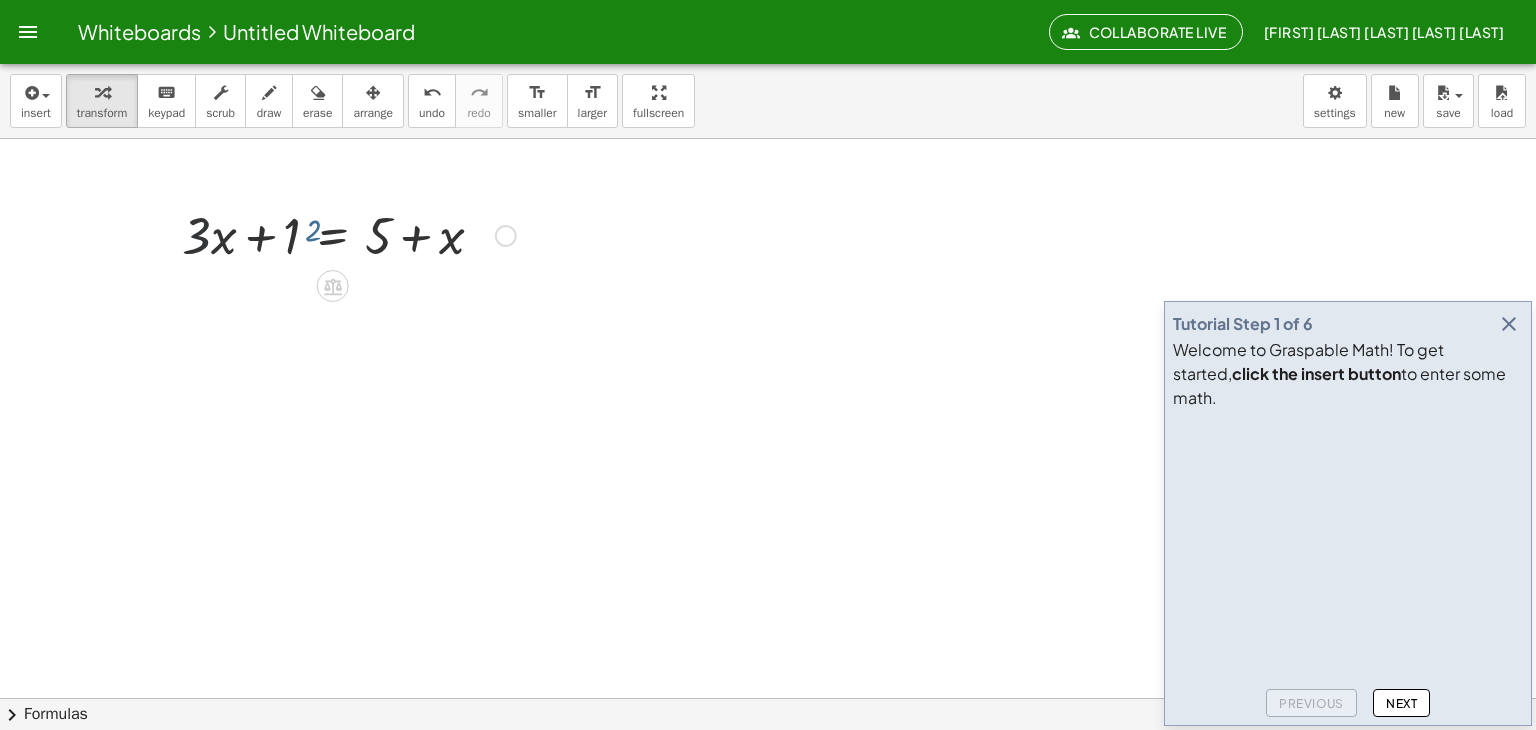 click at bounding box center (349, 234) 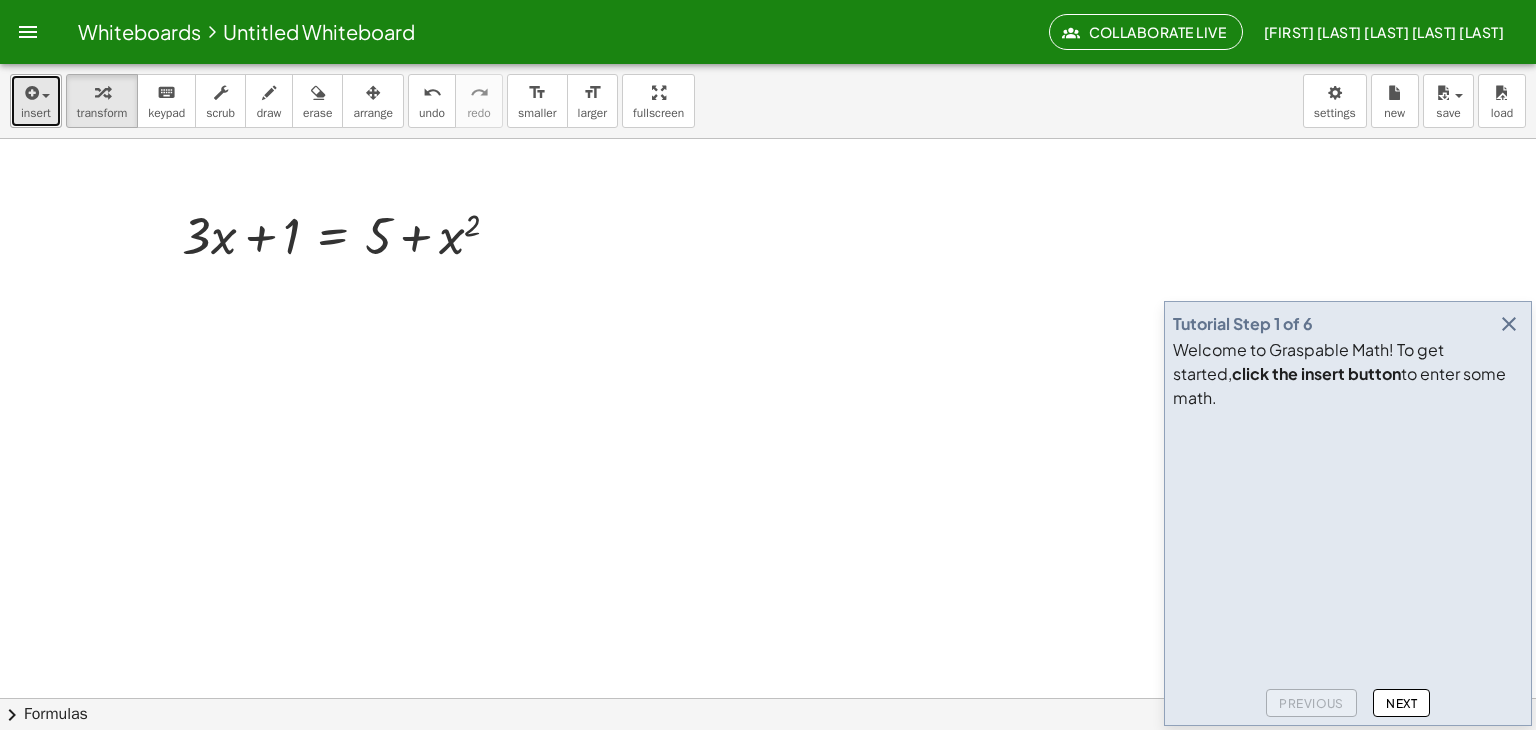 click at bounding box center (30, 93) 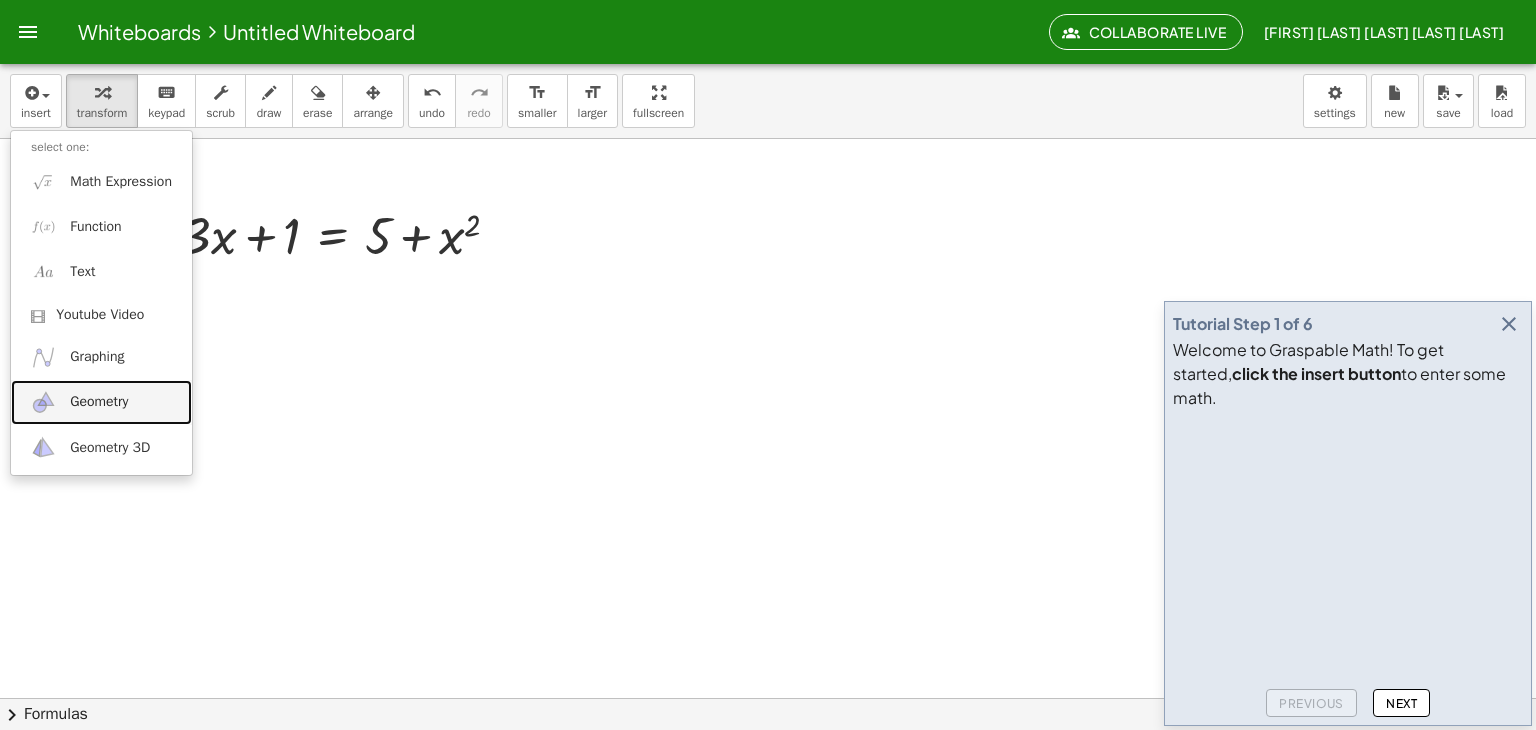 click on "Geometry" at bounding box center [101, 402] 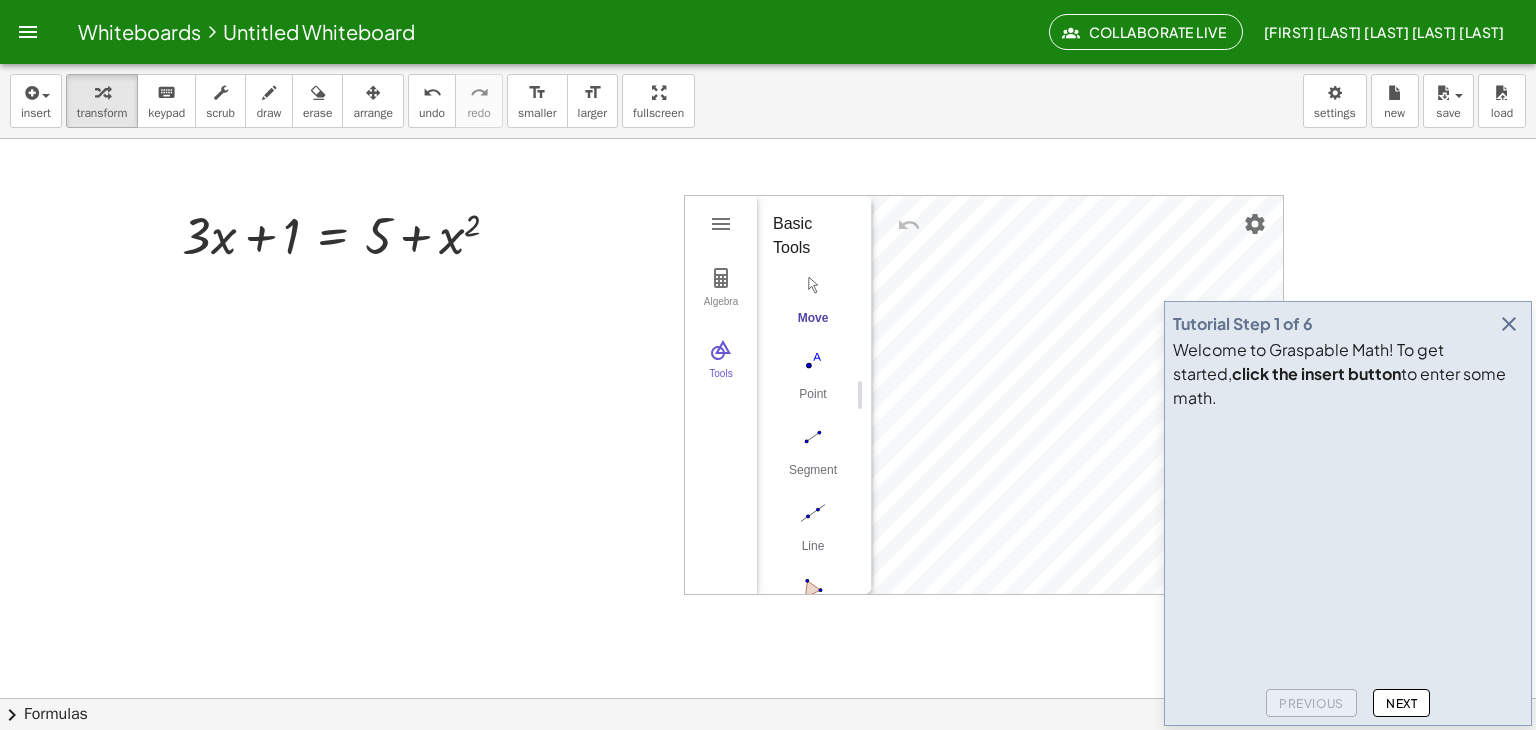 click at bounding box center (813, 285) 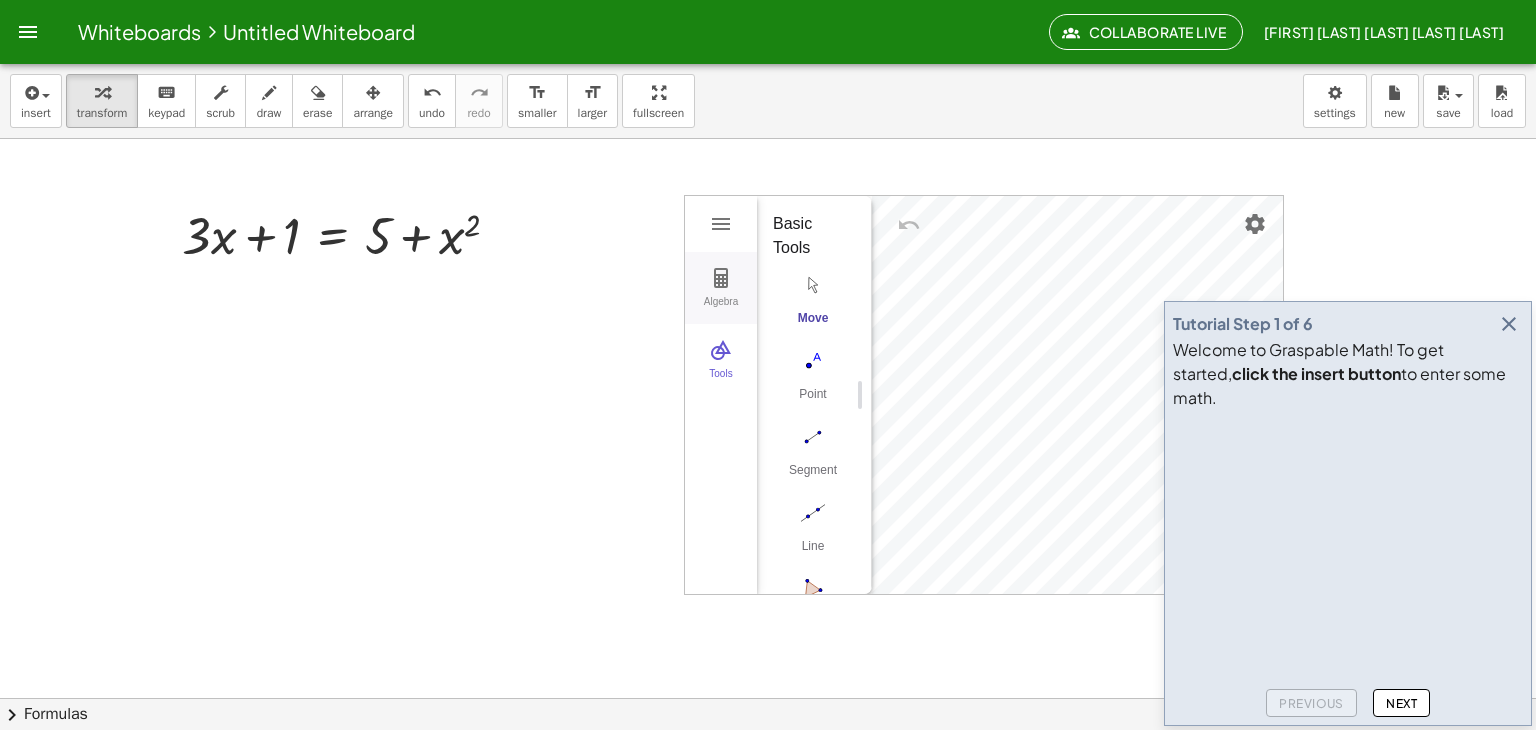 click at bounding box center (721, 278) 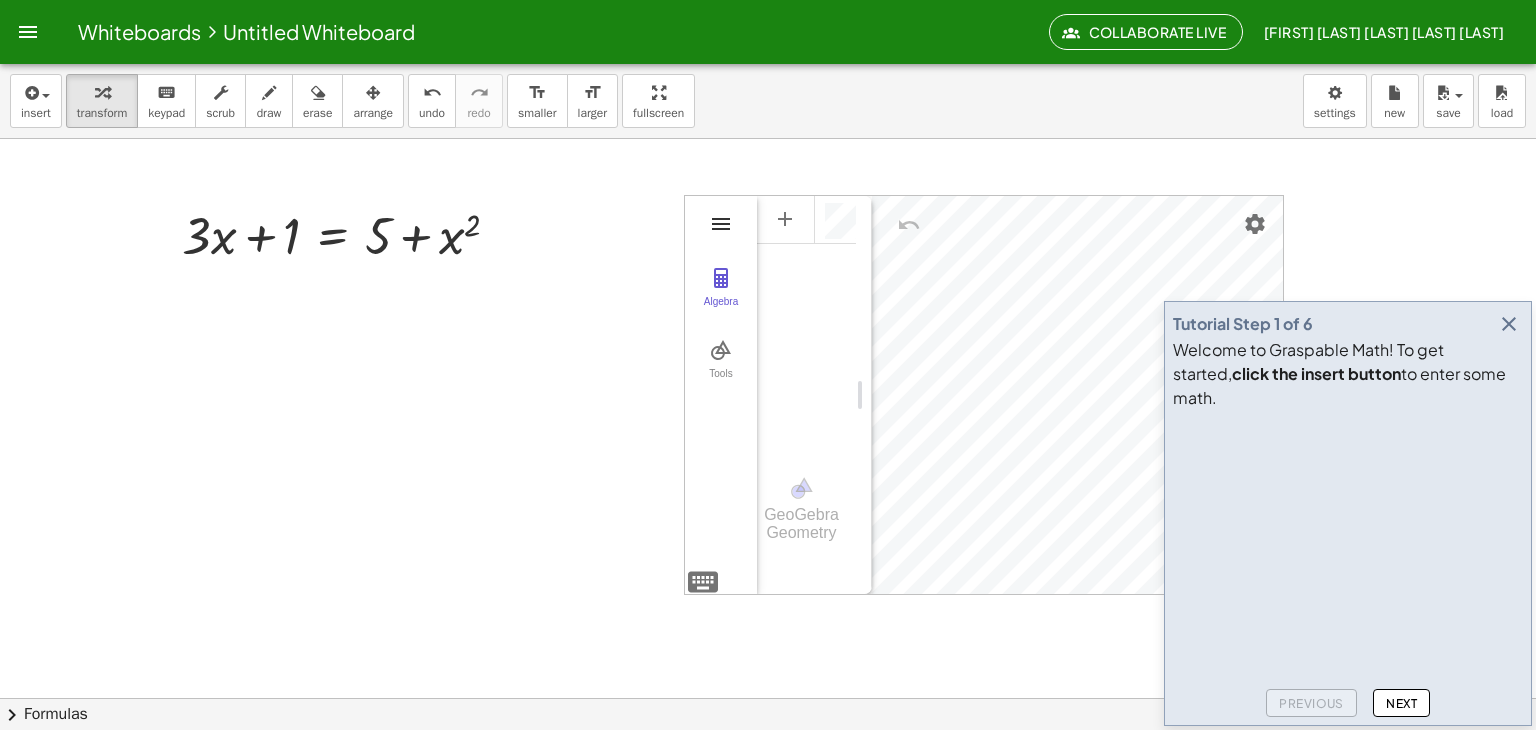 click at bounding box center [721, 224] 